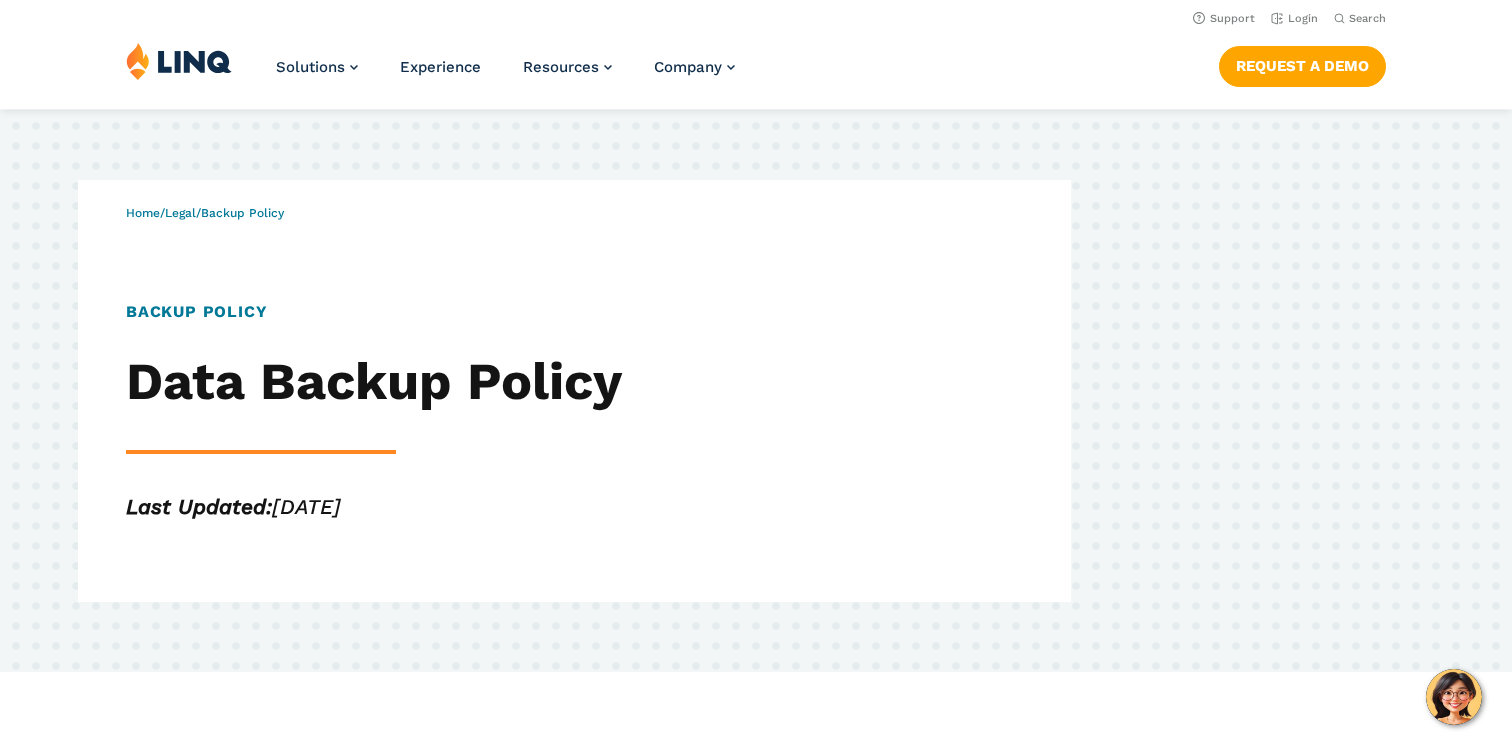 scroll, scrollTop: 0, scrollLeft: 0, axis: both 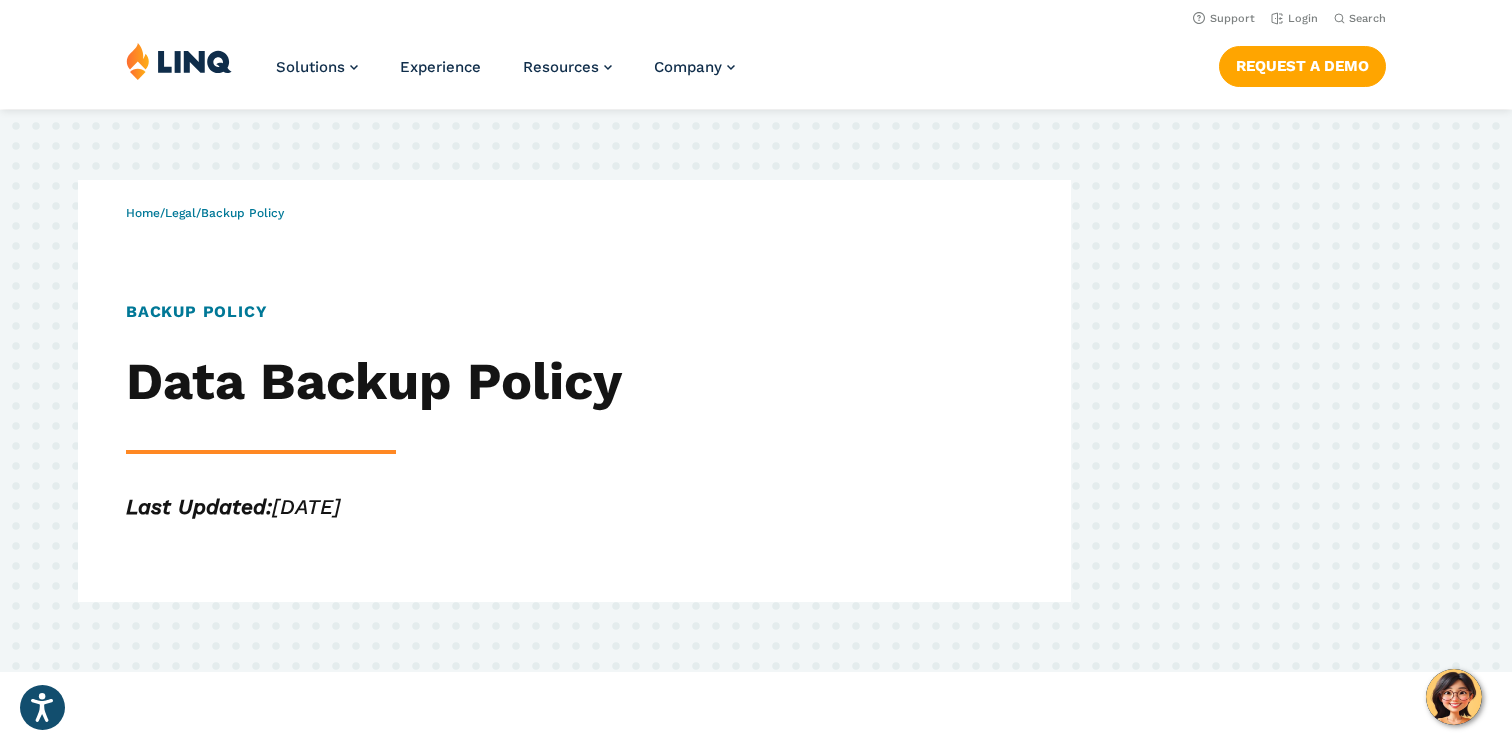 click at bounding box center [179, 61] 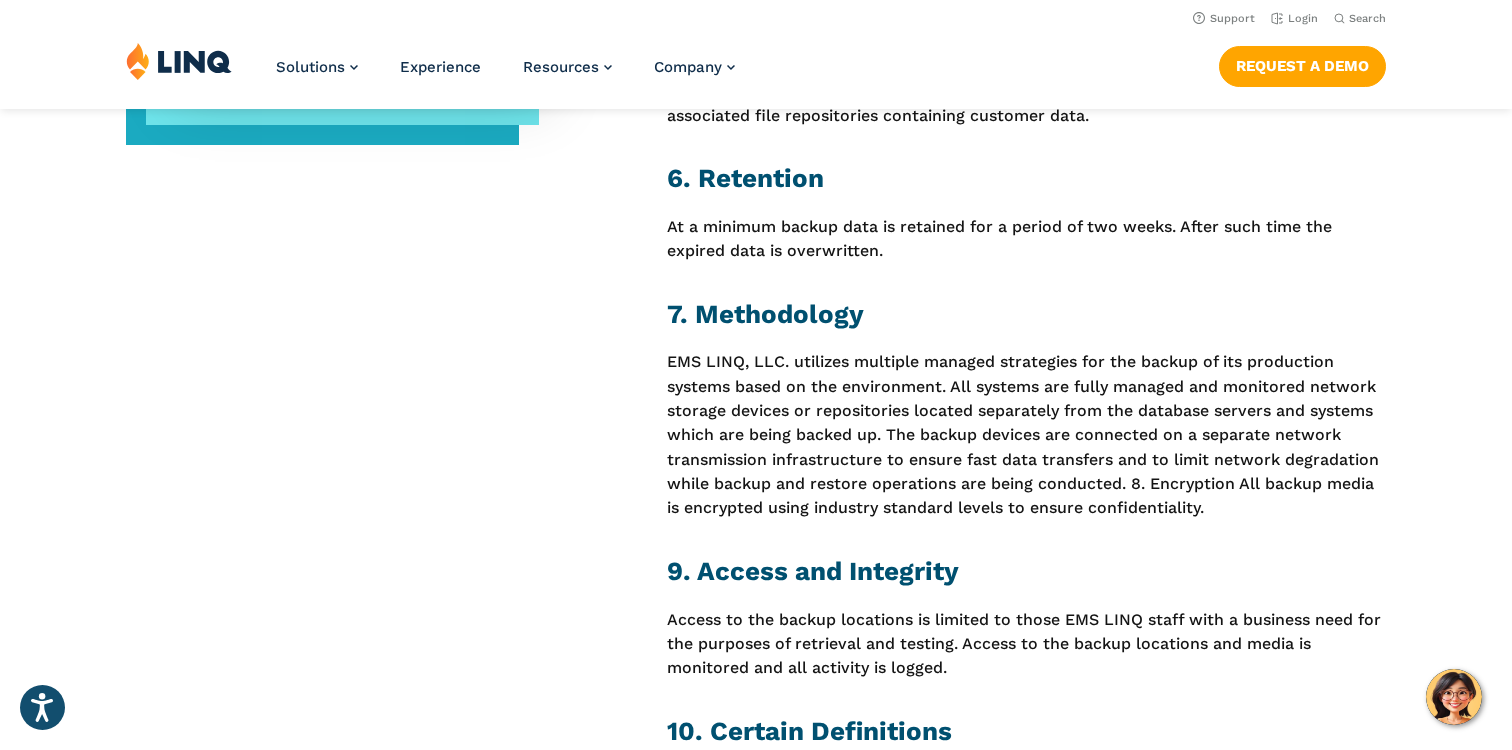 scroll, scrollTop: 1404, scrollLeft: 0, axis: vertical 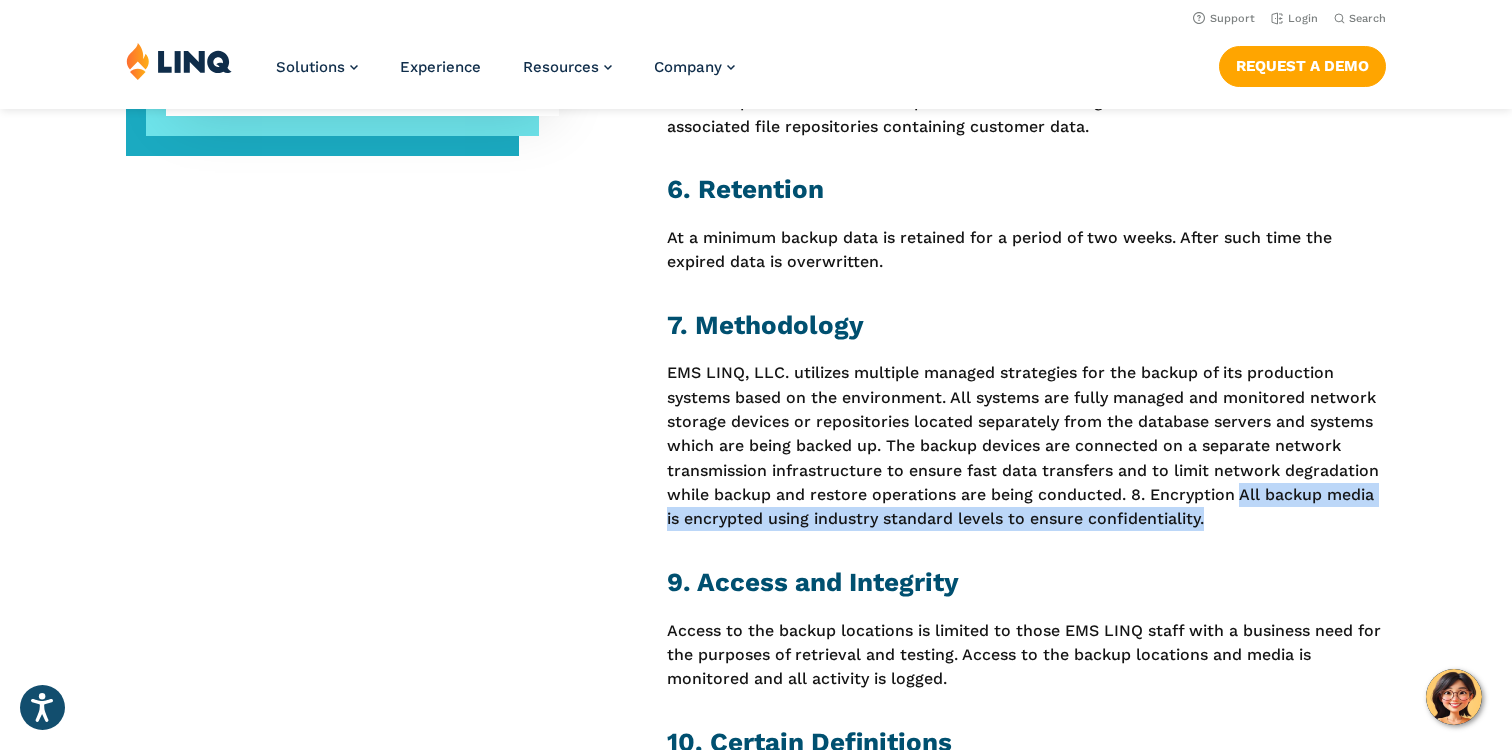 drag, startPoint x: 1240, startPoint y: 495, endPoint x: 1253, endPoint y: 509, distance: 19.104973 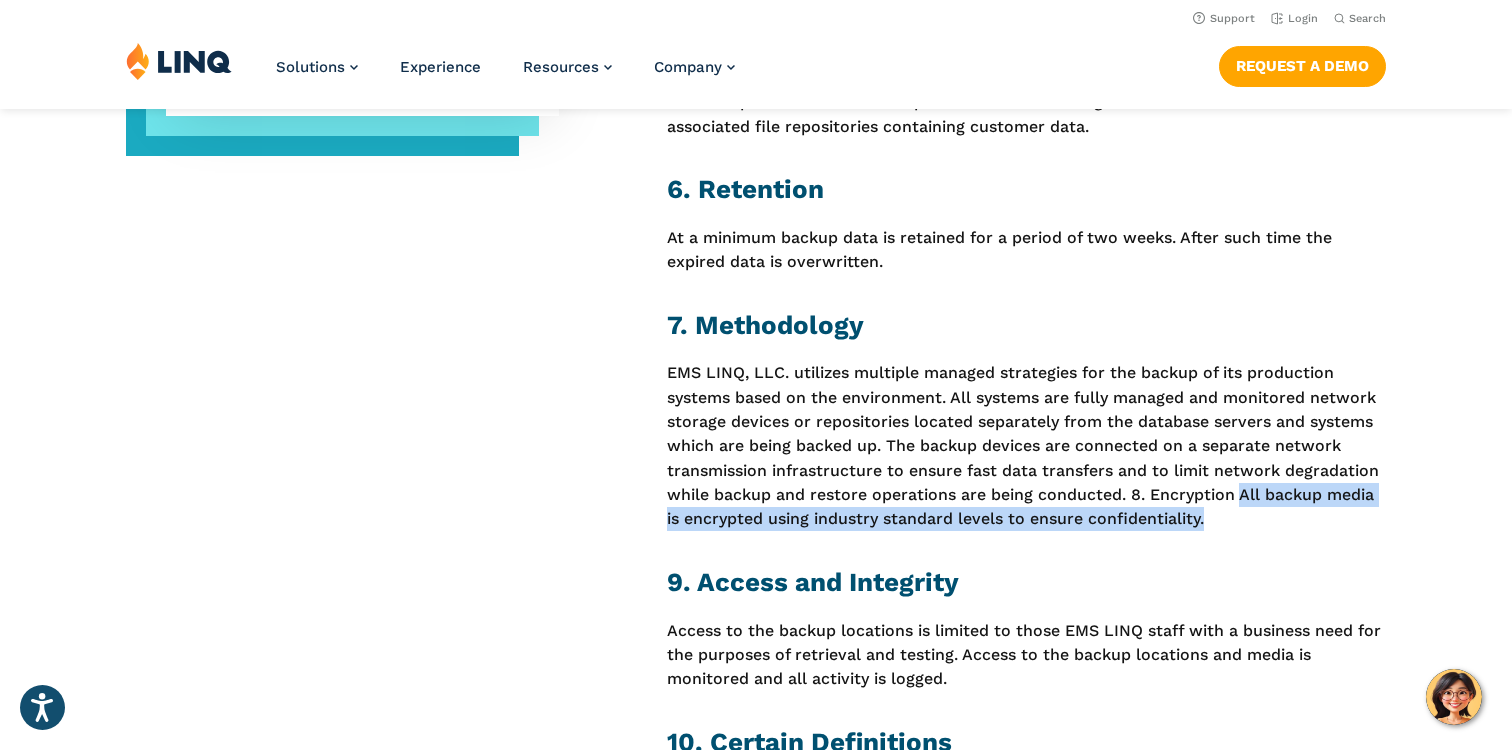 copy on "All backup media is encrypted using industry standard levels to ensure confidentiality." 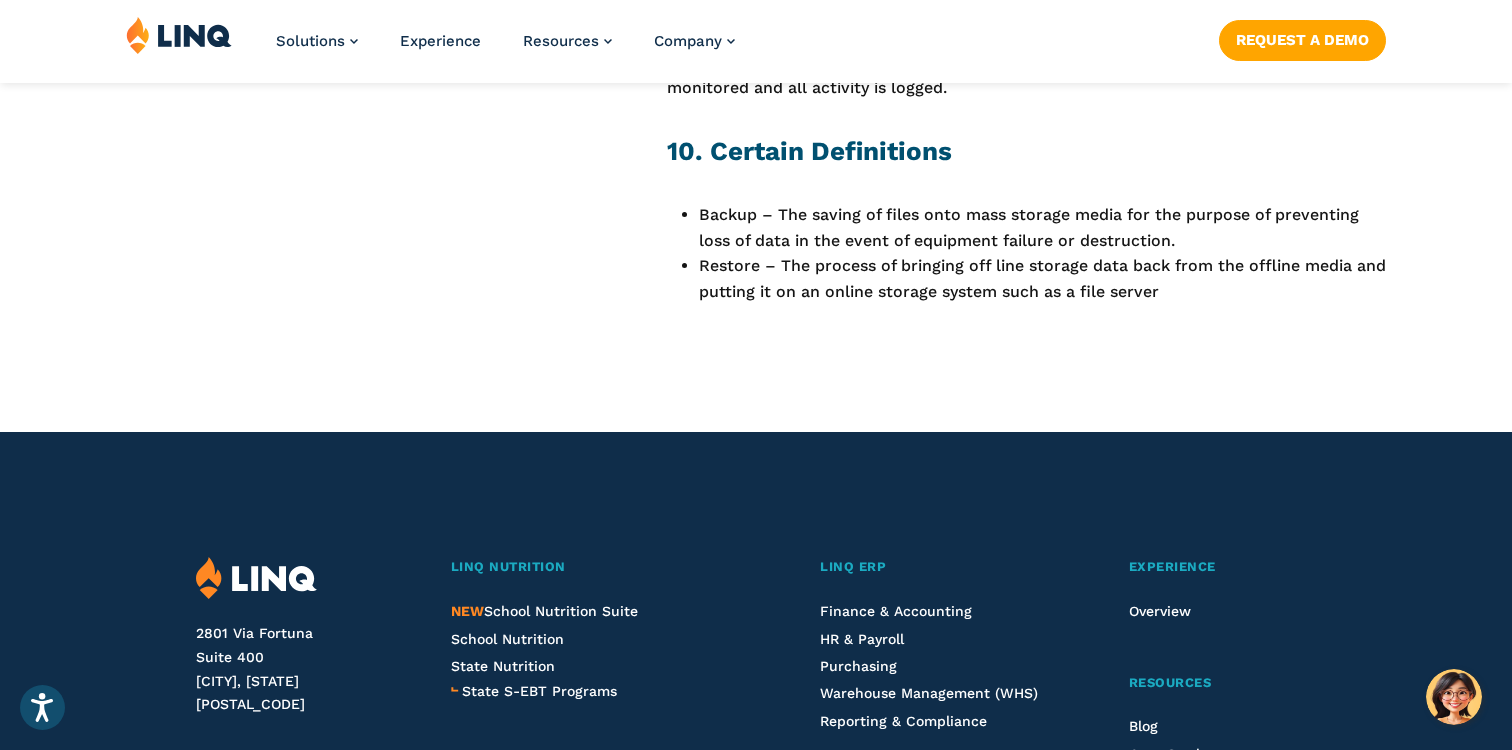 scroll, scrollTop: 2004, scrollLeft: 0, axis: vertical 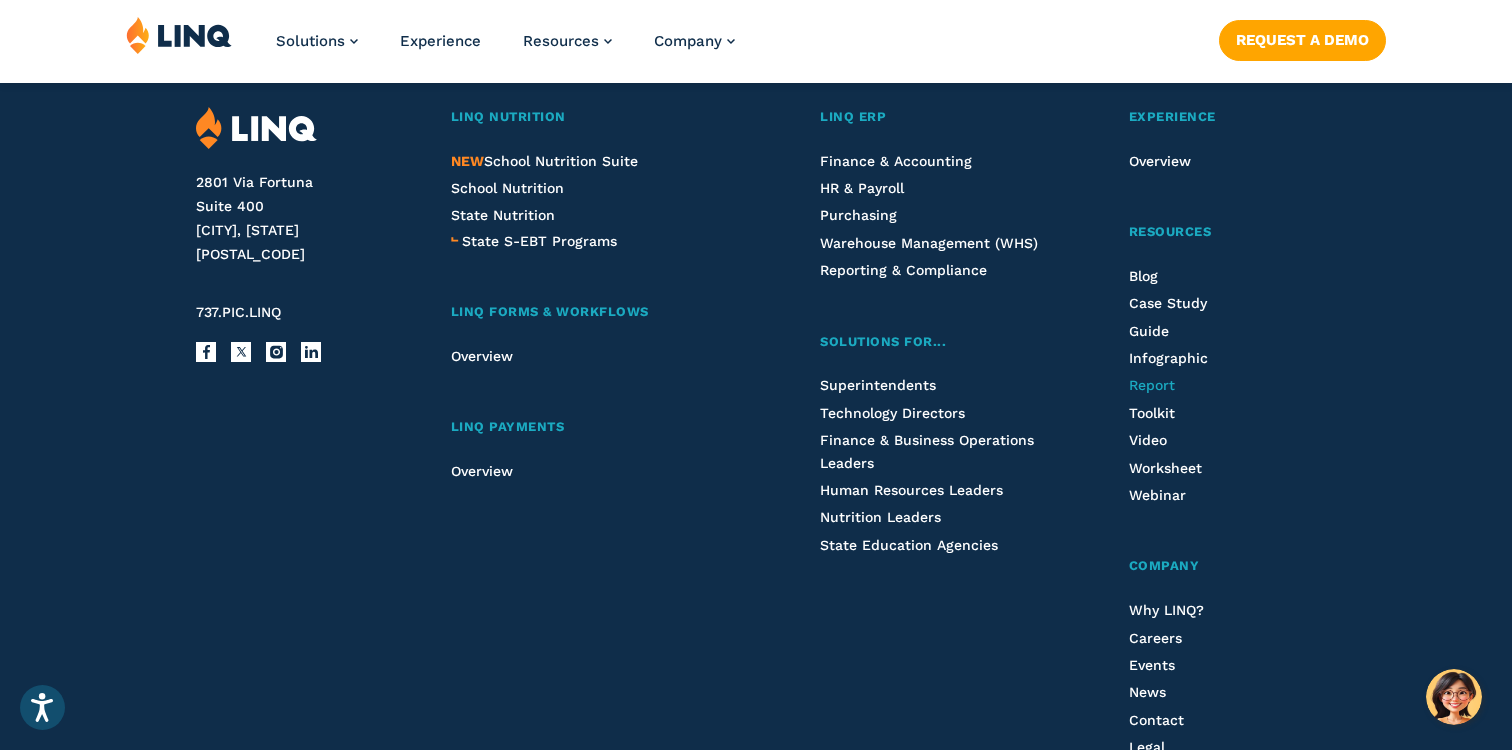 click on "Report" at bounding box center (1152, 385) 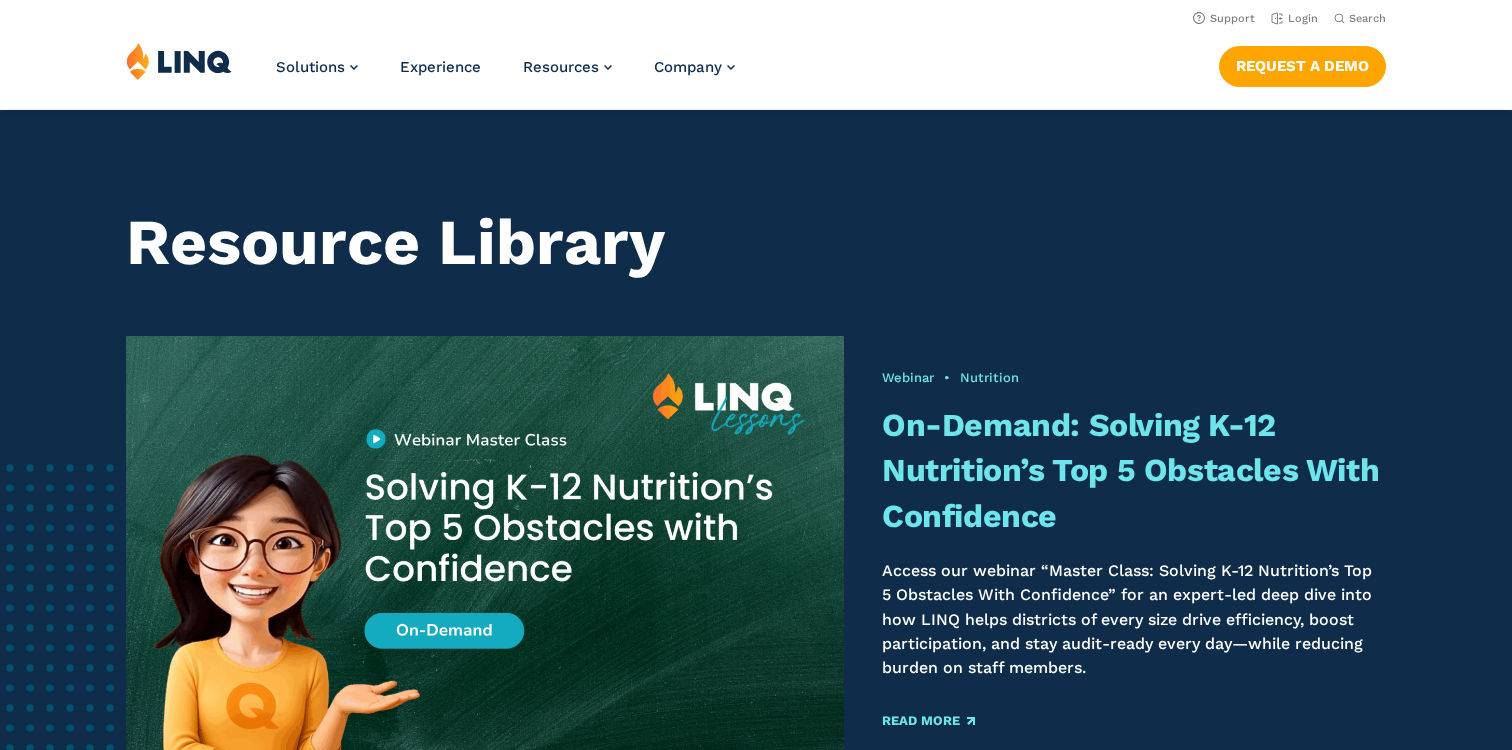 scroll, scrollTop: 0, scrollLeft: 0, axis: both 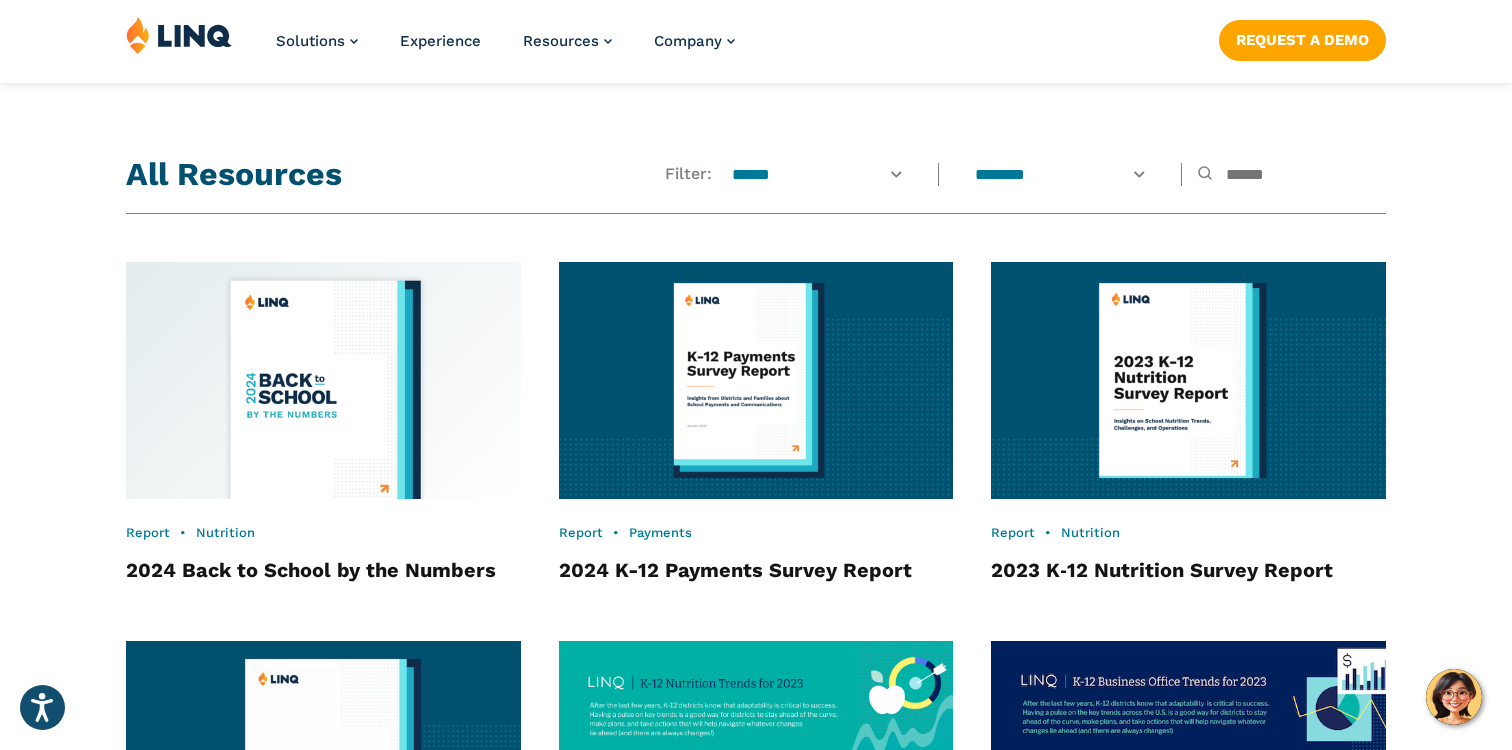 click at bounding box center [1292, 175] 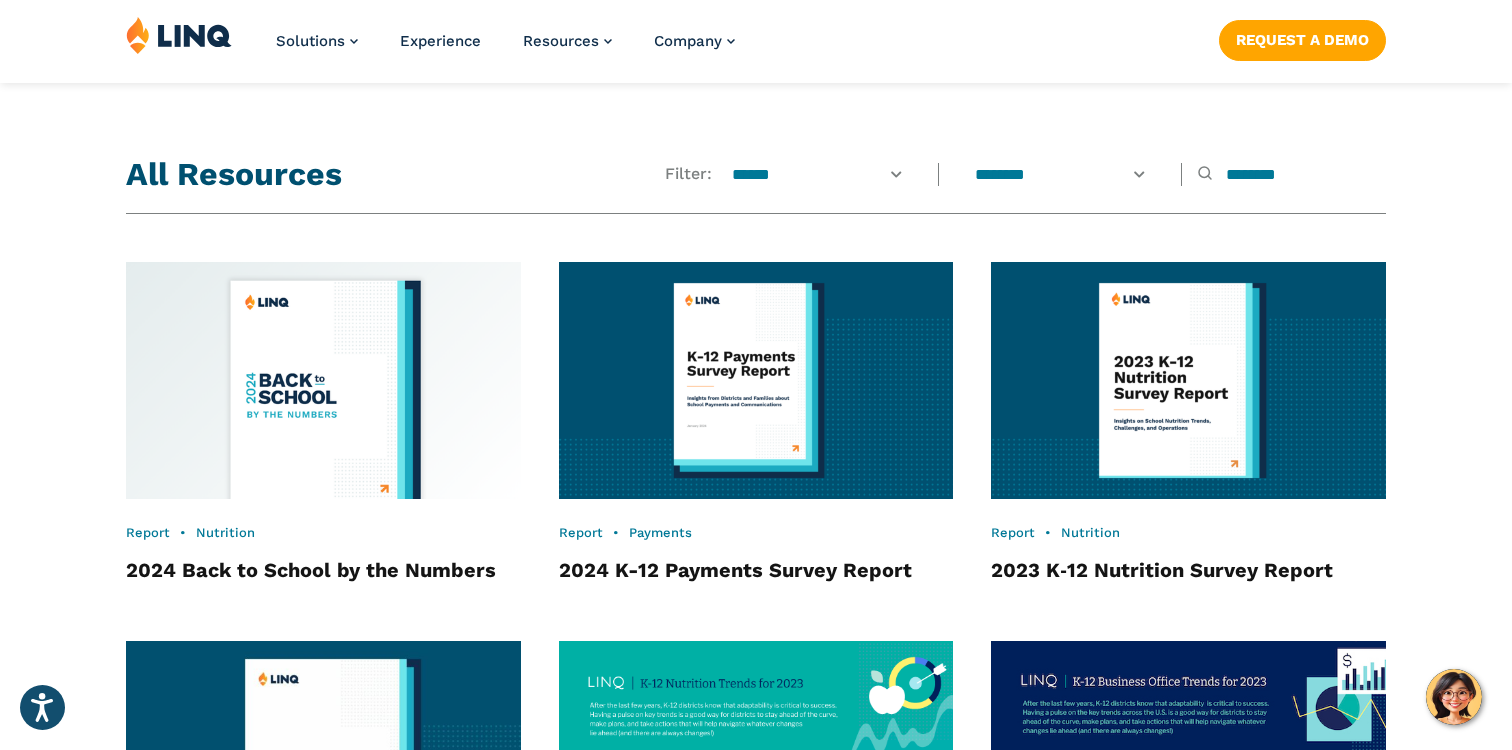 type on "********" 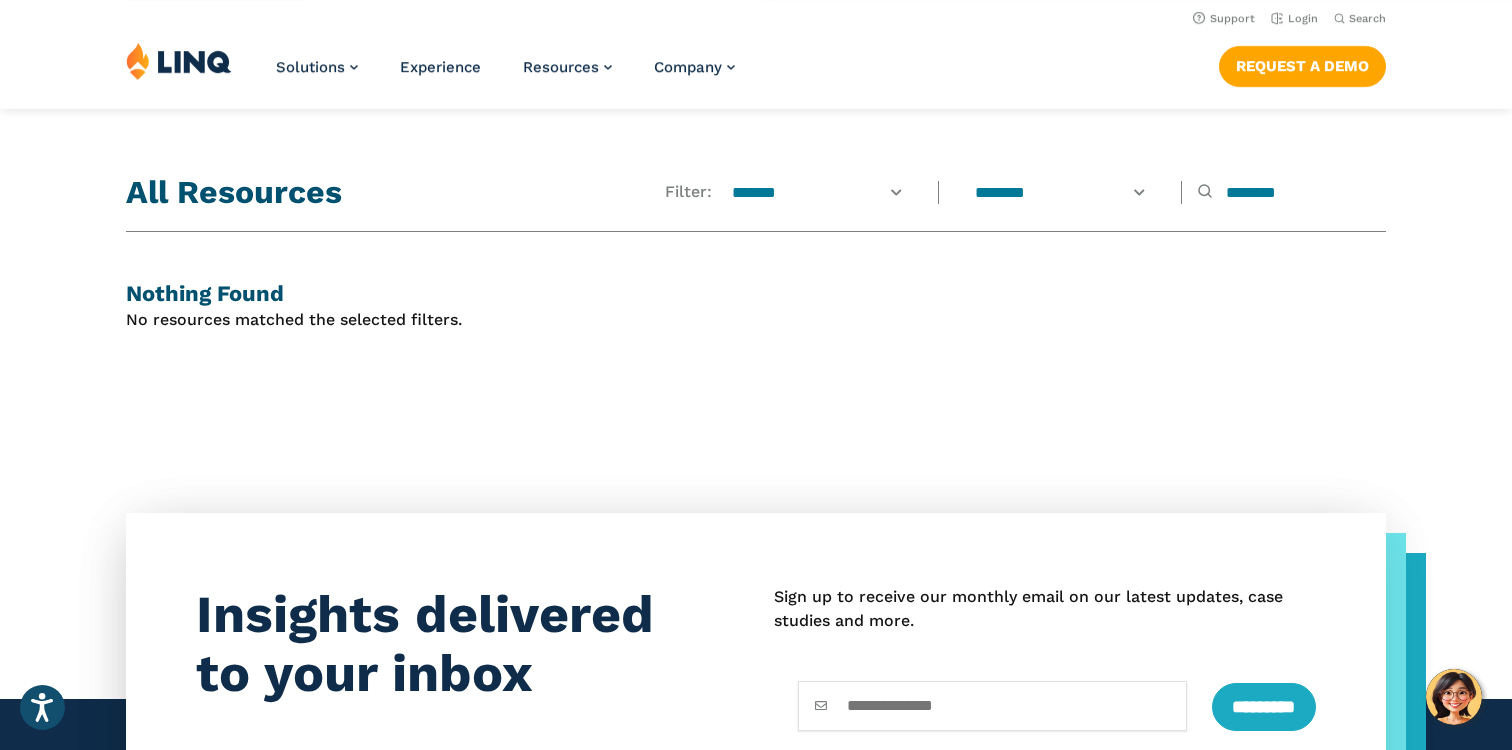 scroll, scrollTop: 1446, scrollLeft: 0, axis: vertical 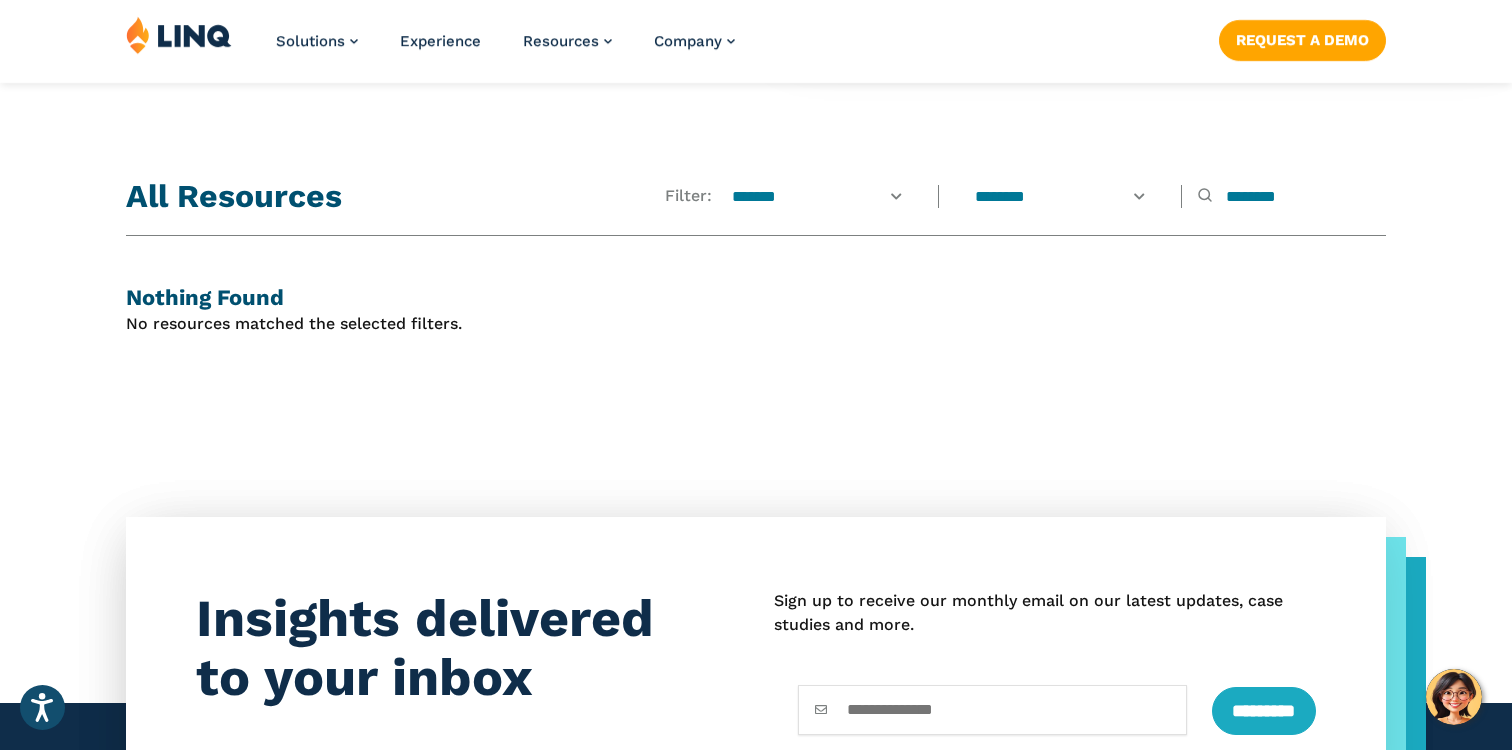 click at bounding box center (179, 35) 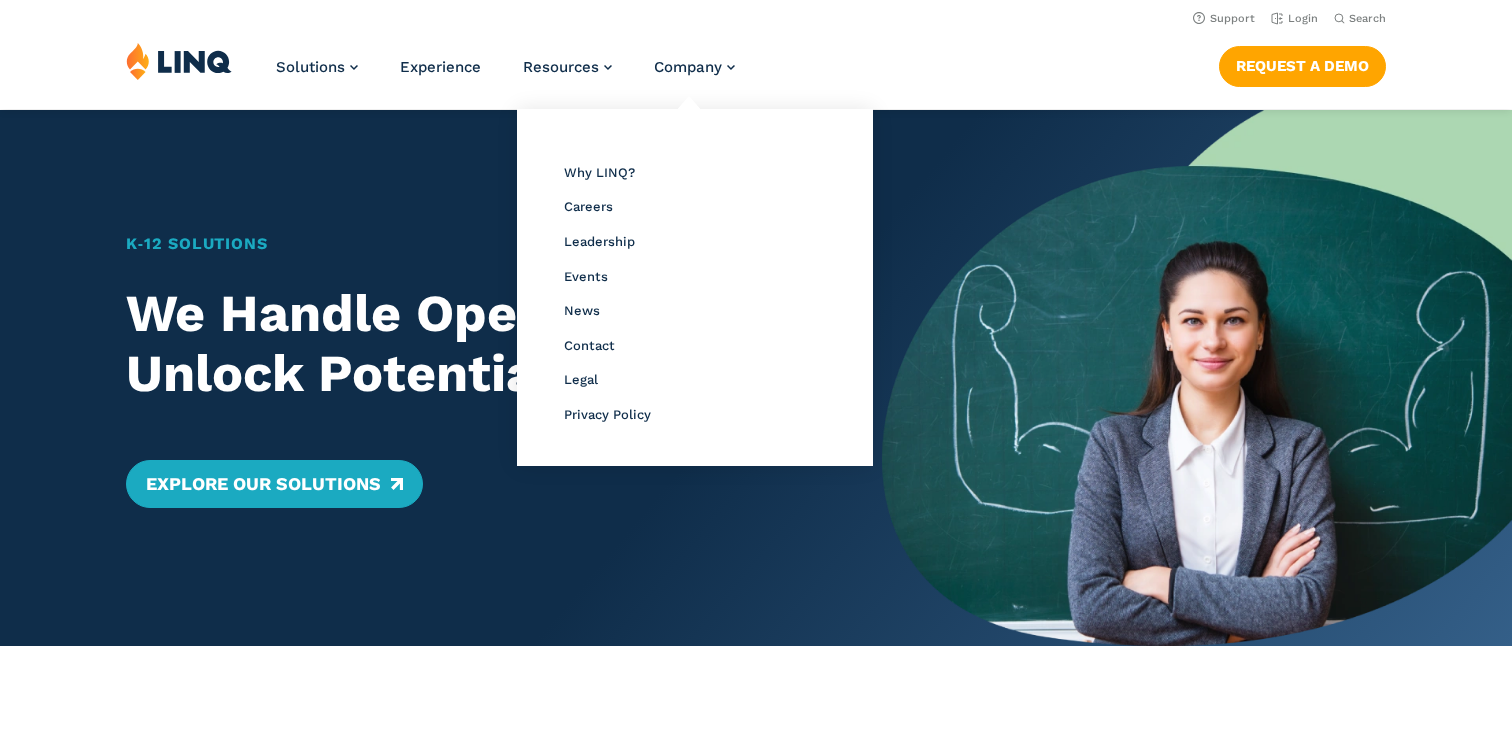 scroll, scrollTop: 0, scrollLeft: 0, axis: both 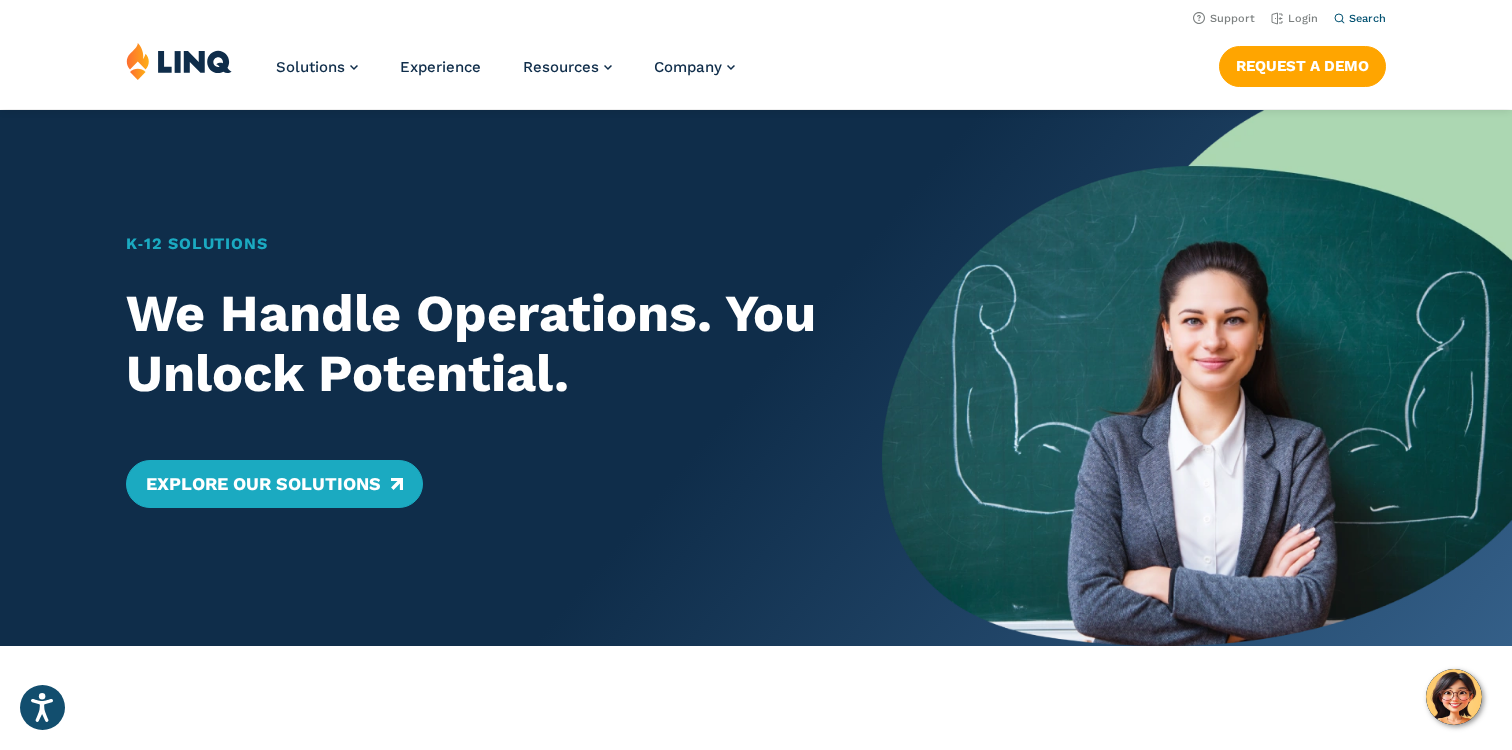 click on "Search" at bounding box center (1367, 18) 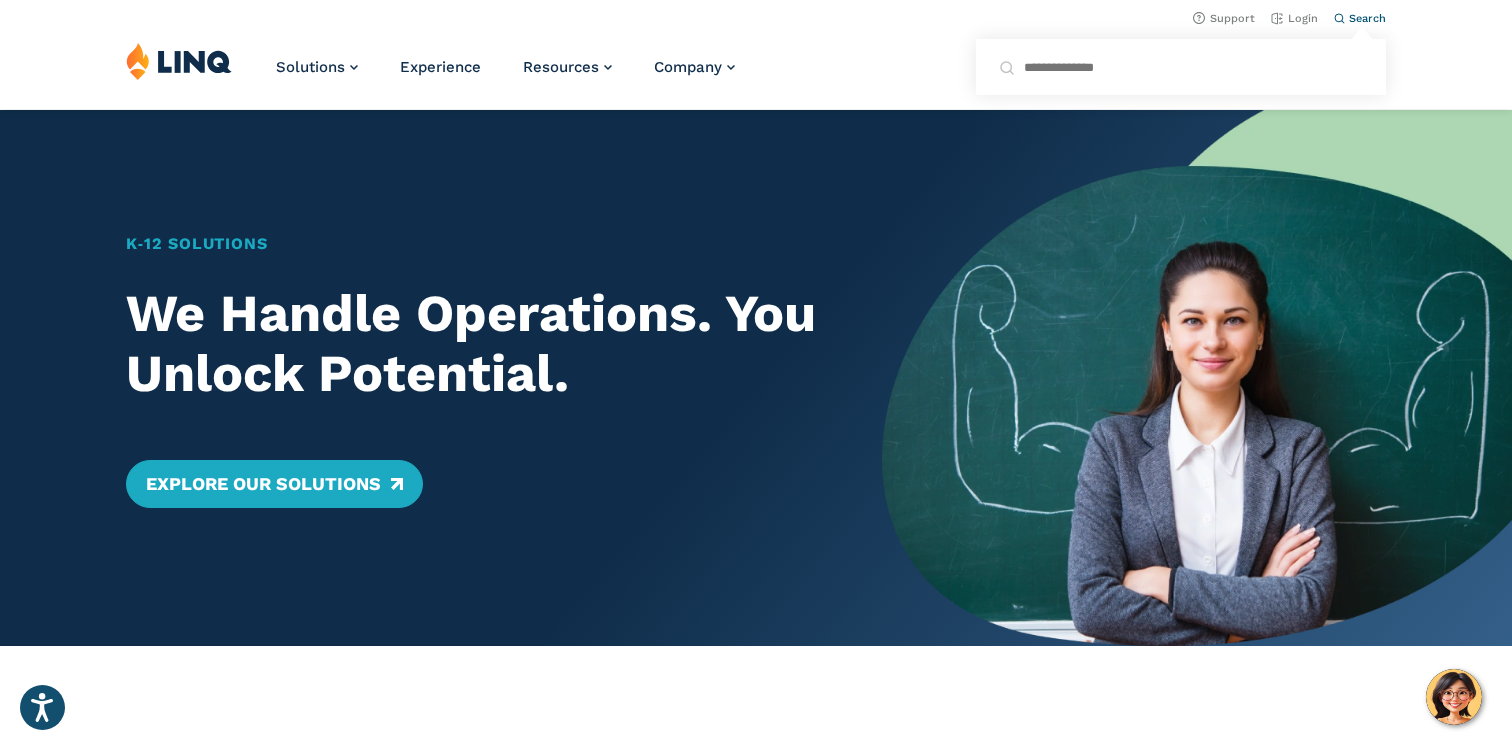 click on "Search for:" at bounding box center [1181, 67] 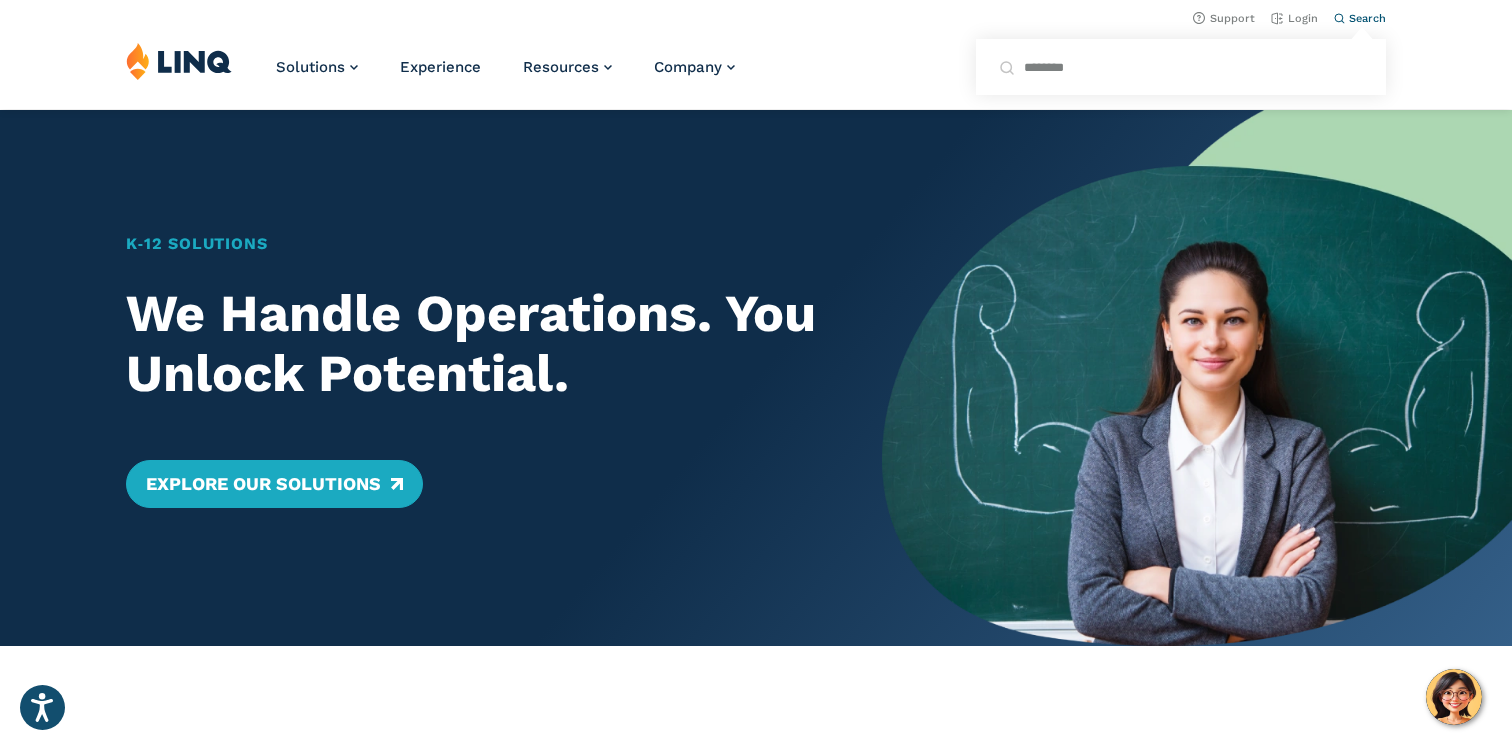 type on "********" 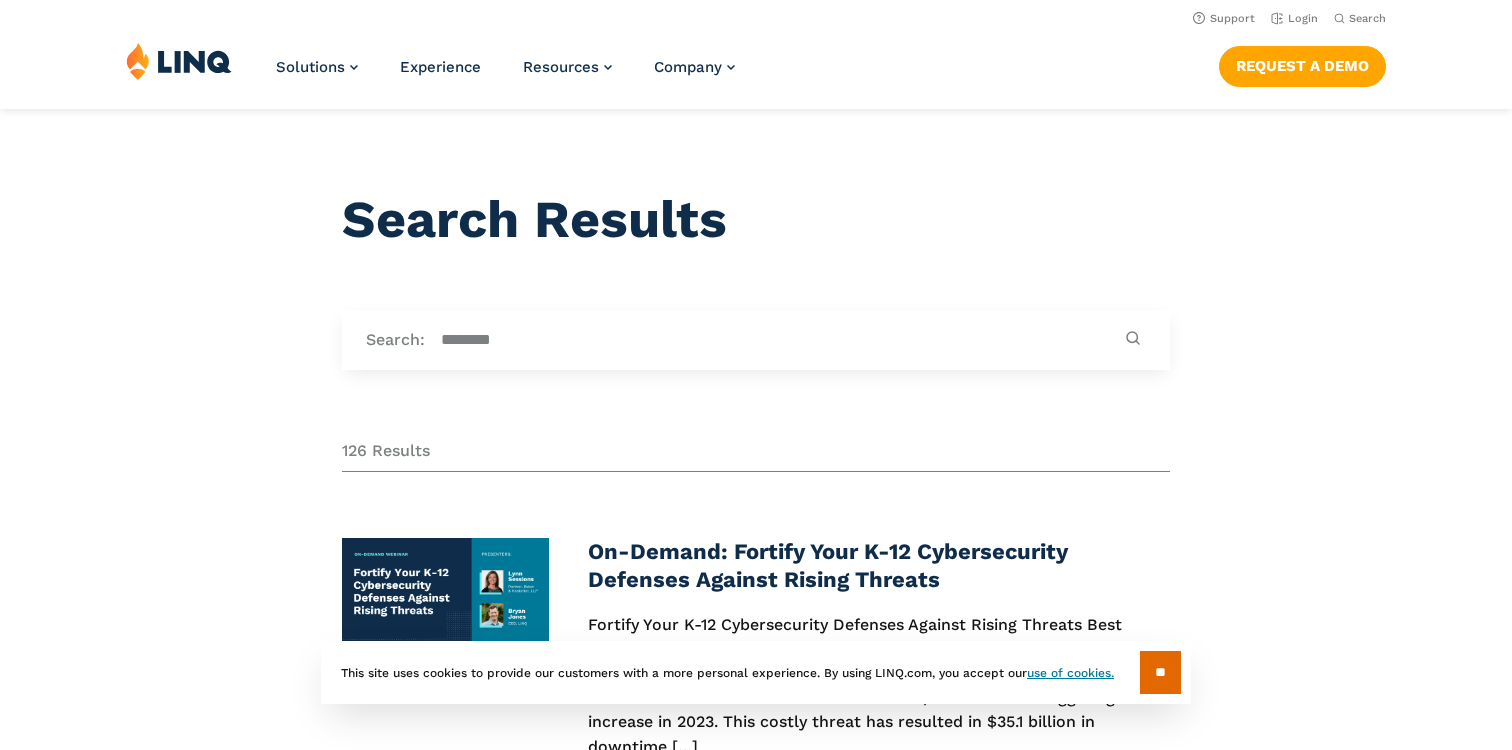 scroll, scrollTop: 0, scrollLeft: 0, axis: both 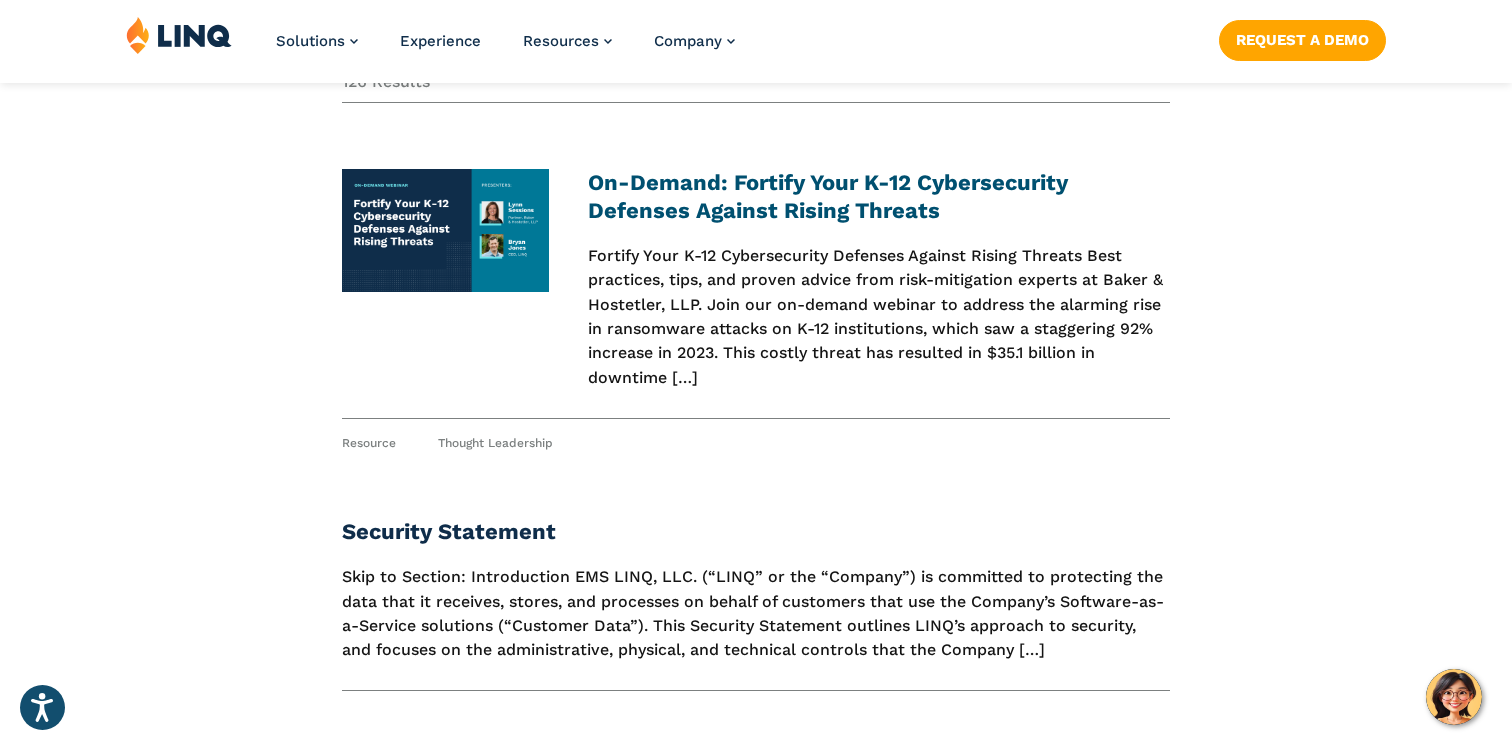 click on "On-Demand: Fortify Your K-12 Cybersecurity Defenses Against Rising Threats" at bounding box center (828, 196) 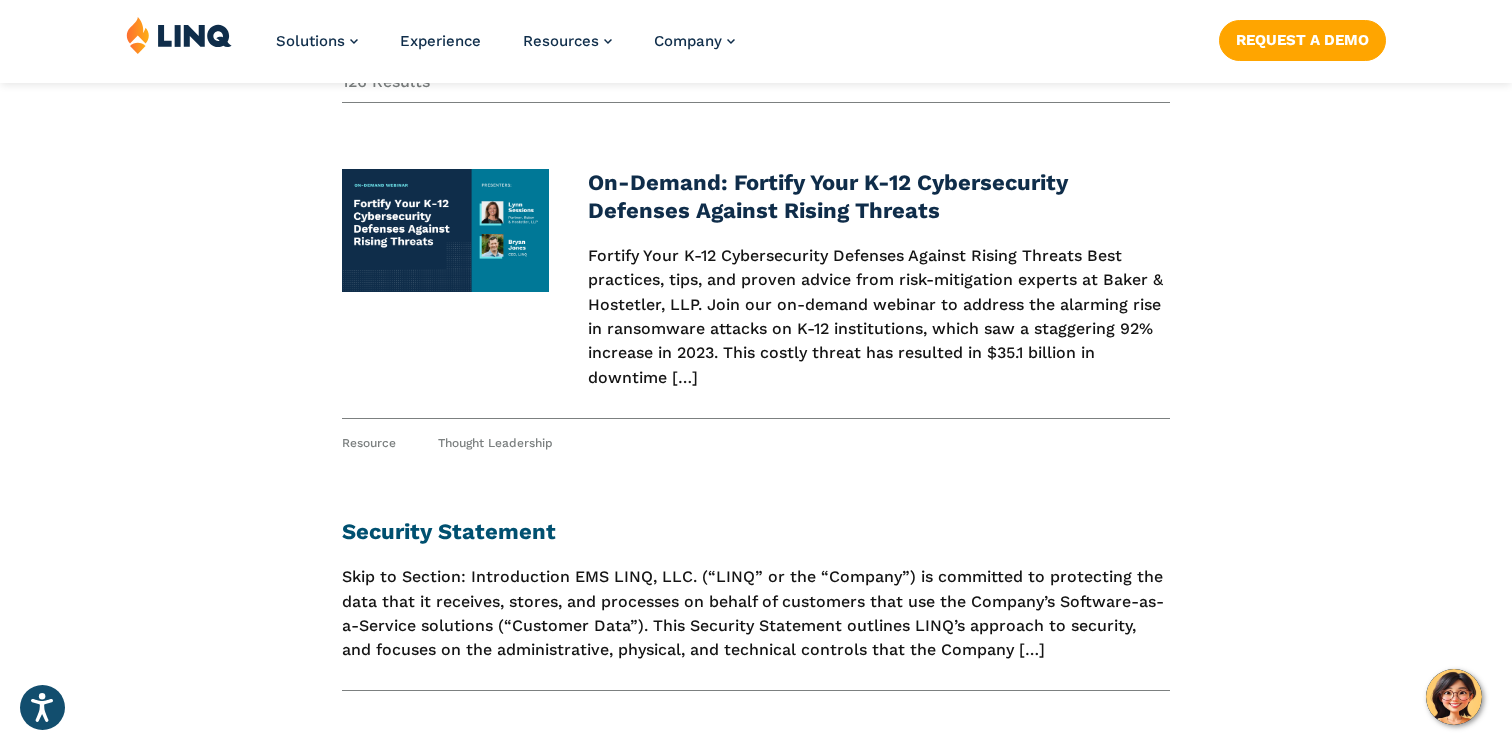 click on "Security Statement" at bounding box center [449, 531] 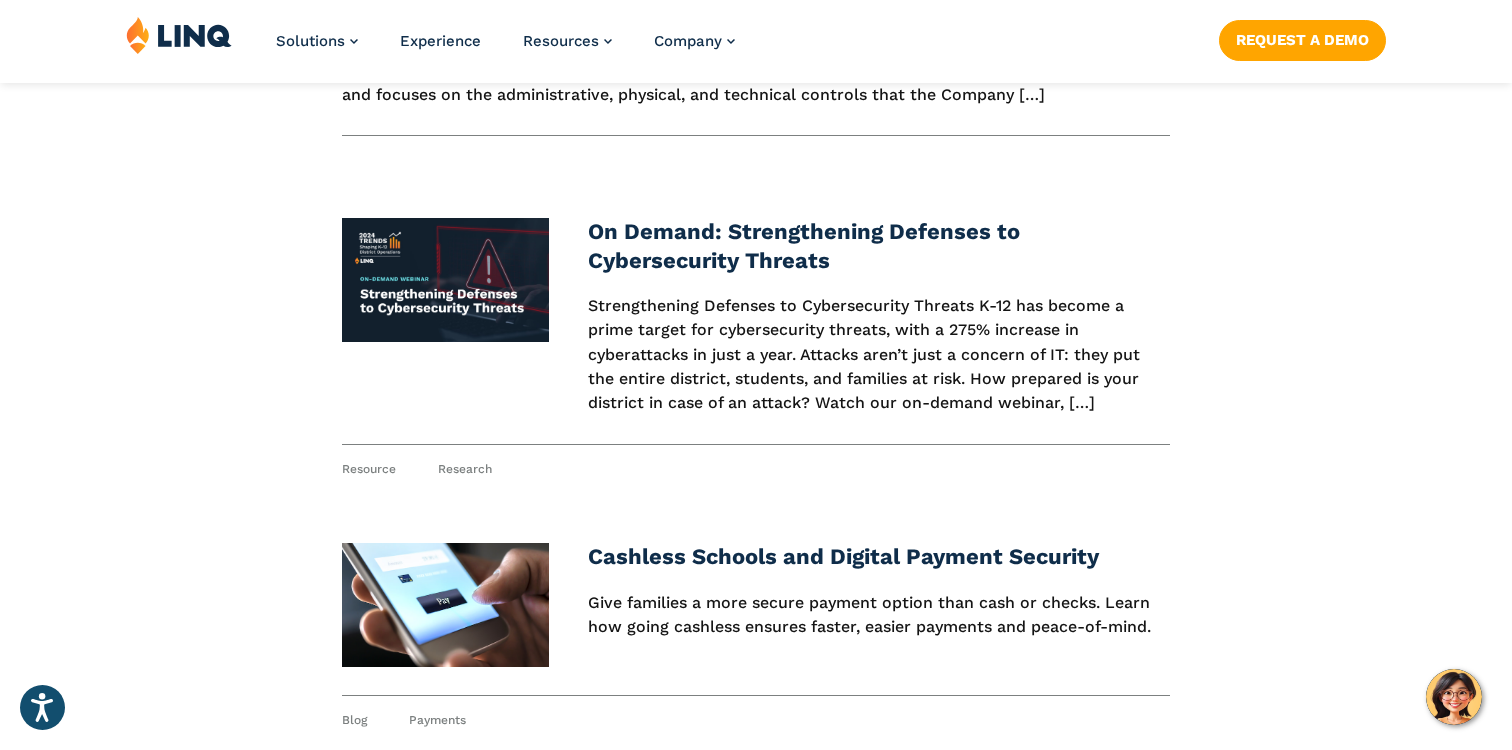 scroll, scrollTop: 926, scrollLeft: 0, axis: vertical 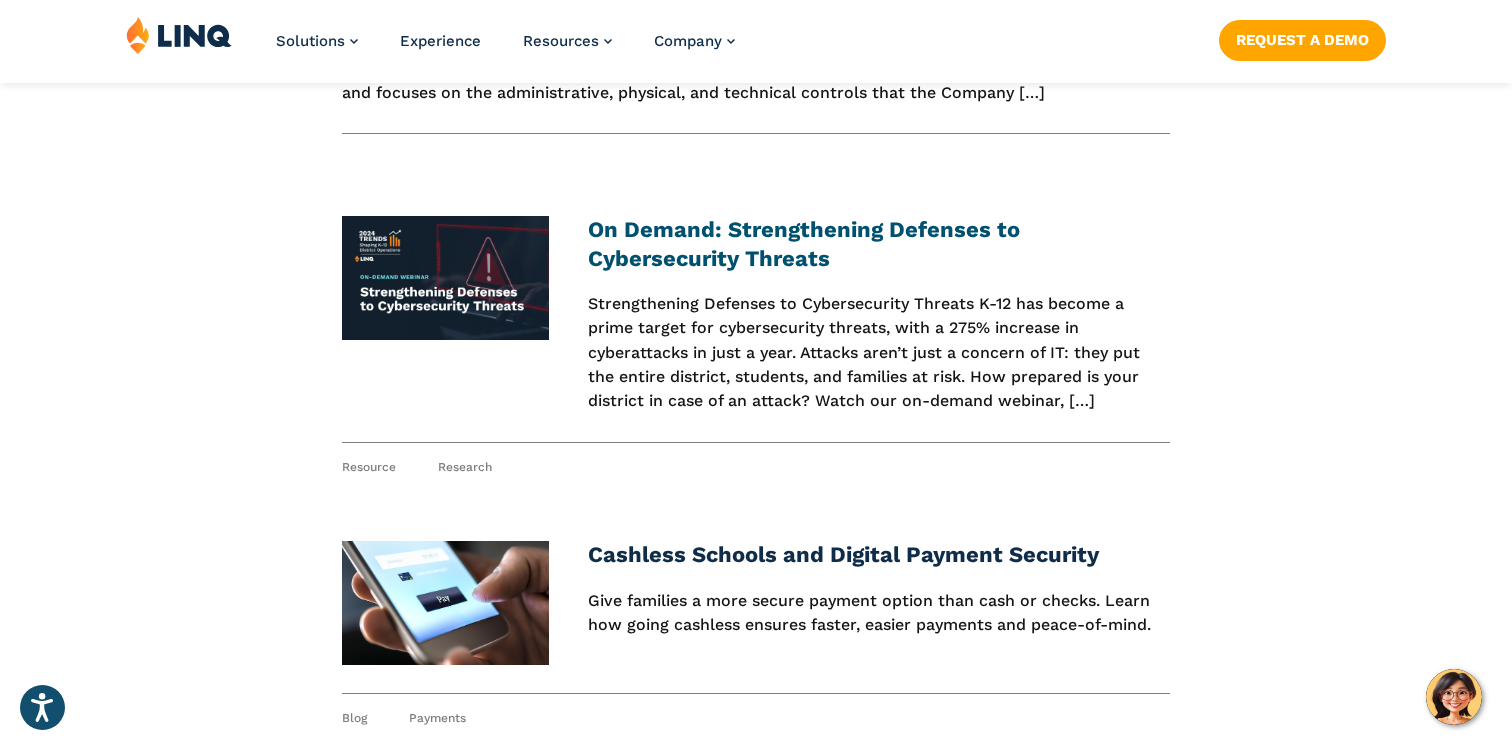 click on "On Demand: Strengthening Defenses to Cybersecurity Threats" at bounding box center (804, 243) 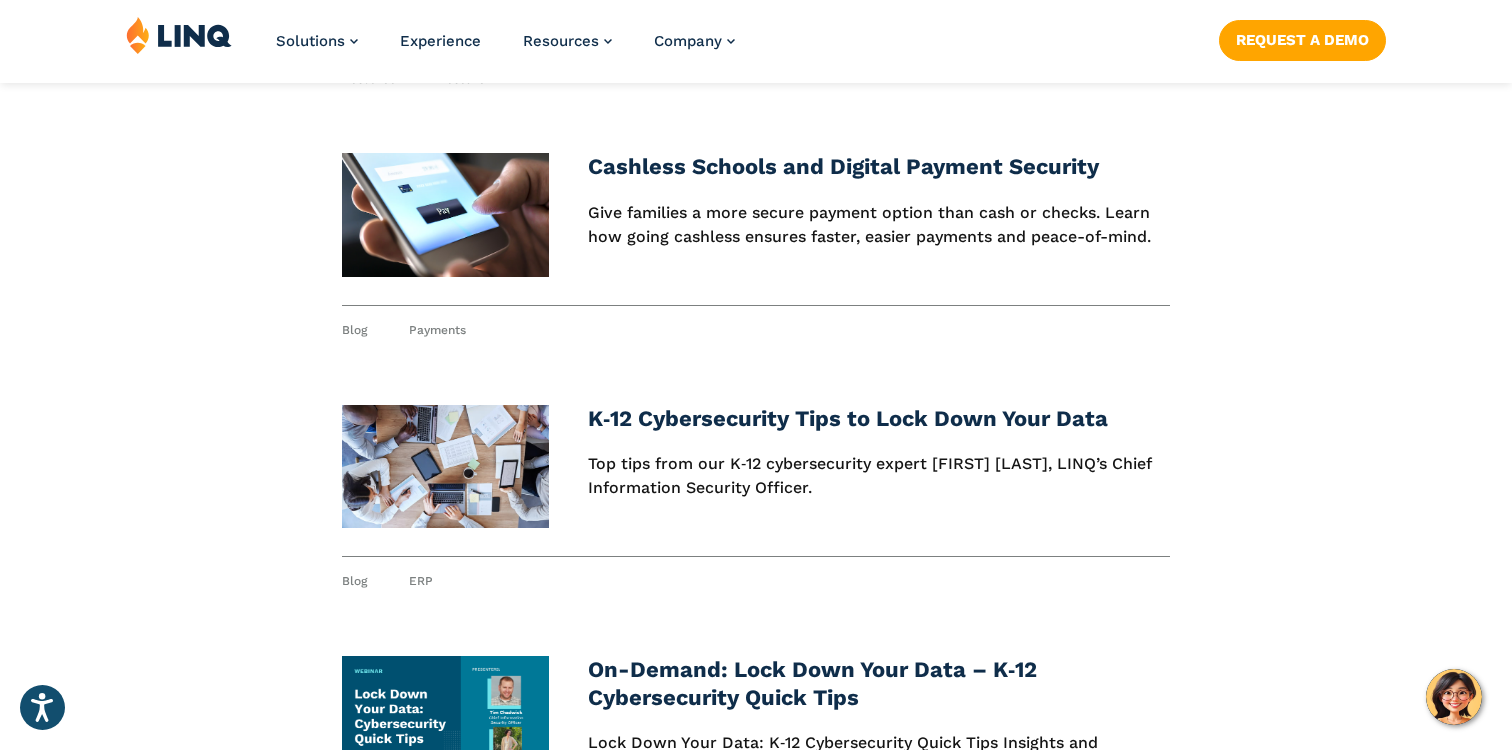 scroll, scrollTop: 1318, scrollLeft: 0, axis: vertical 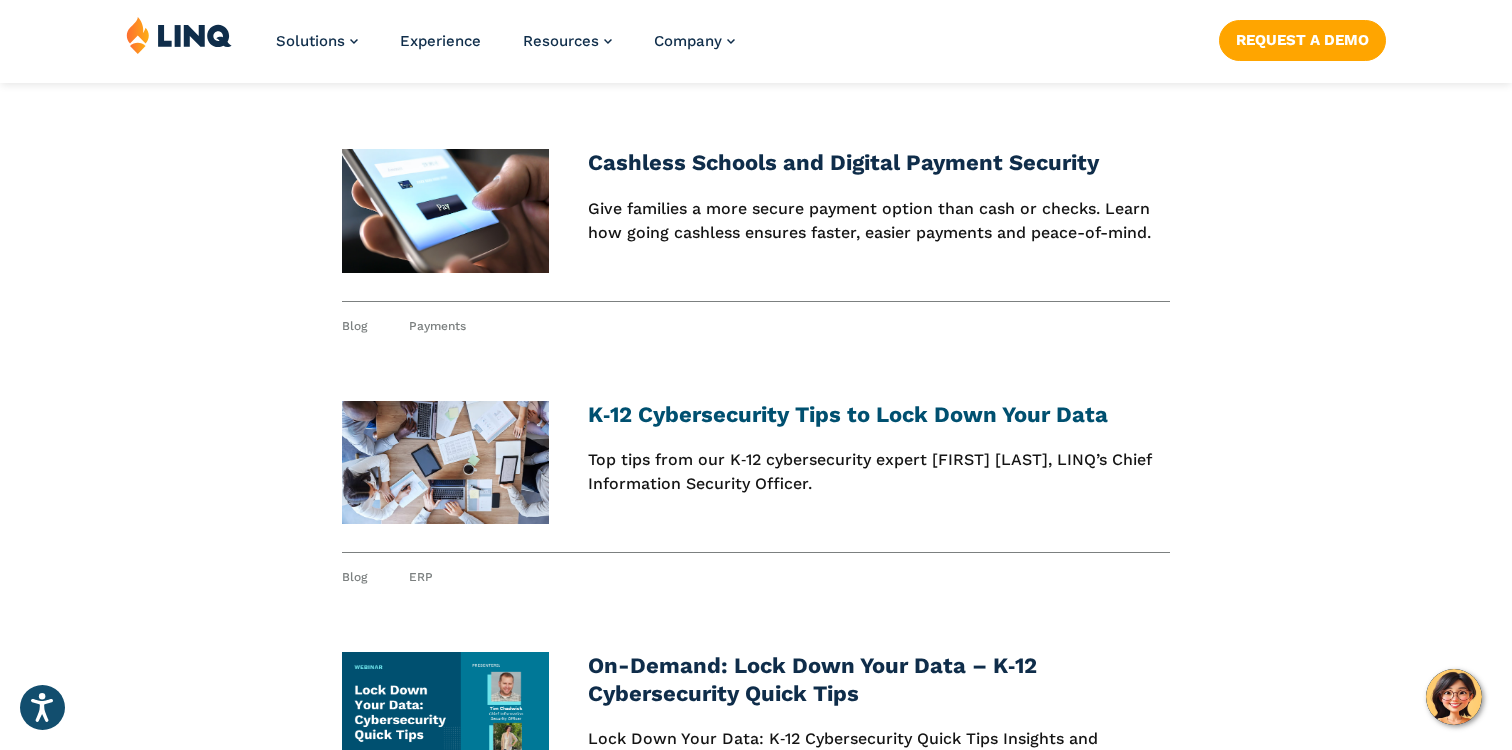click on "K‑12 Cybersecurity Tips to Lock Down Your Data" at bounding box center (848, 414) 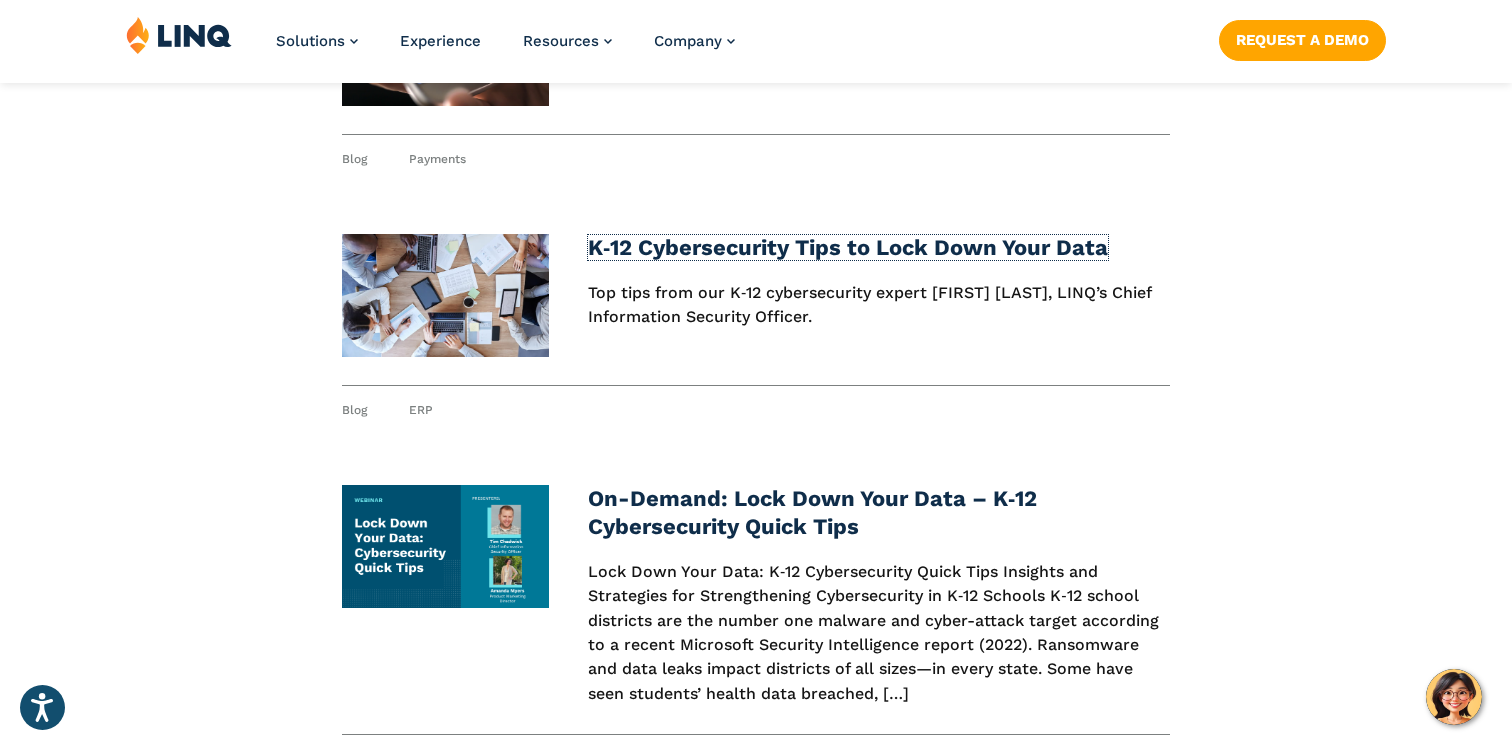 scroll, scrollTop: 1701, scrollLeft: 0, axis: vertical 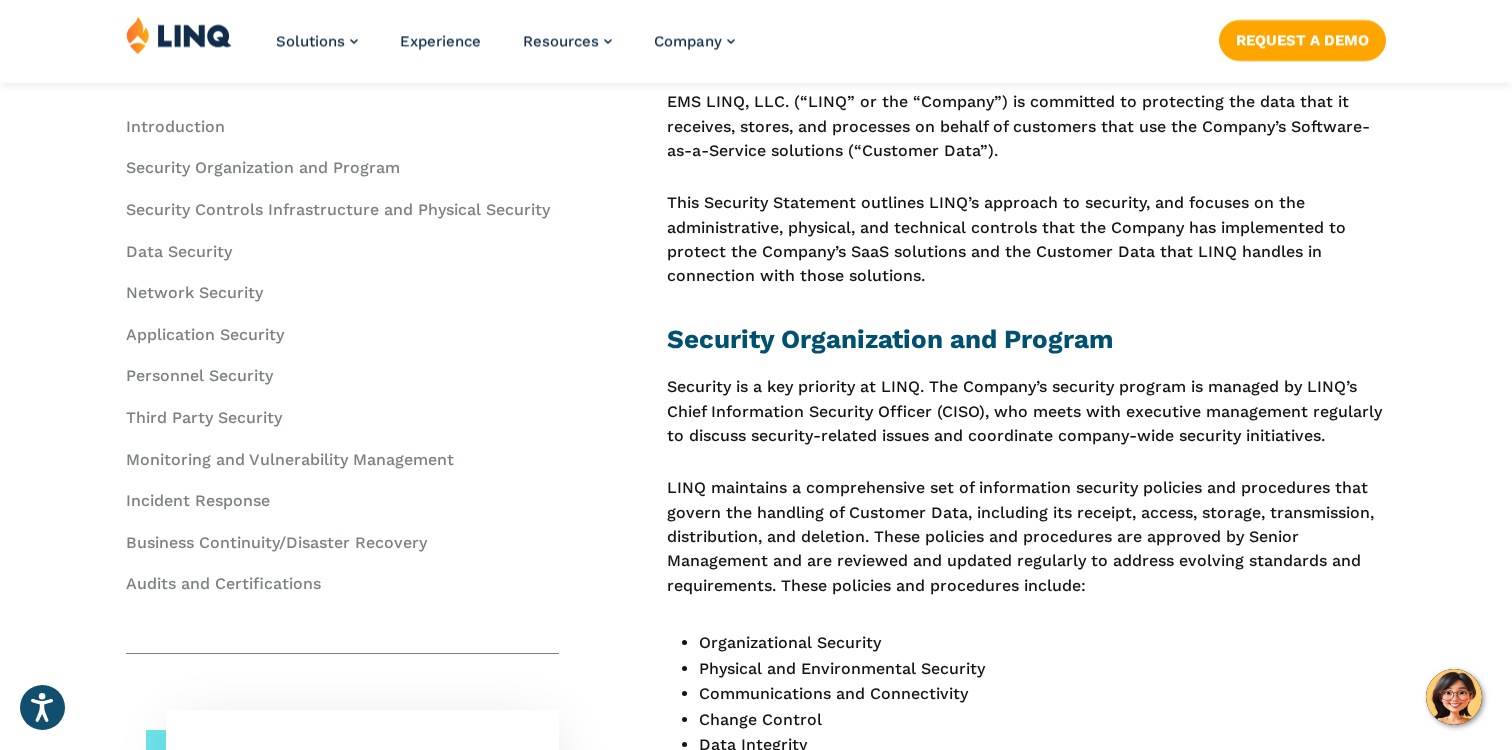 click on "Introduction
EMS LINQ, LLC. (“LINQ” or the “Company”) is committed to protecting the data that it receives, stores, and processes on behalf of customers that use the Company’s Software-as-a-Service solutions (“Customer Data”).
This Security Statement outlines LINQ’s approach to security, and focuses on the administrative, physical, and technical controls that the Company has implemented to protect the Company’s SaaS solutions and the Customer Data that LINQ handles in connection with those solutions.
Security Organization and Program
Security is a key priority at LINQ. The Company’s security program is managed by LINQ’s Chief Information Security Officer (CISO), who meets with executive management regularly to discuss security-related issues and coordinate company-wide security initiatives.
Organizational Security
Physical and Environmental Security
Communications and Connectivity
Change Control
Data Integrity
Incident Response" at bounding box center [1026, 4559] 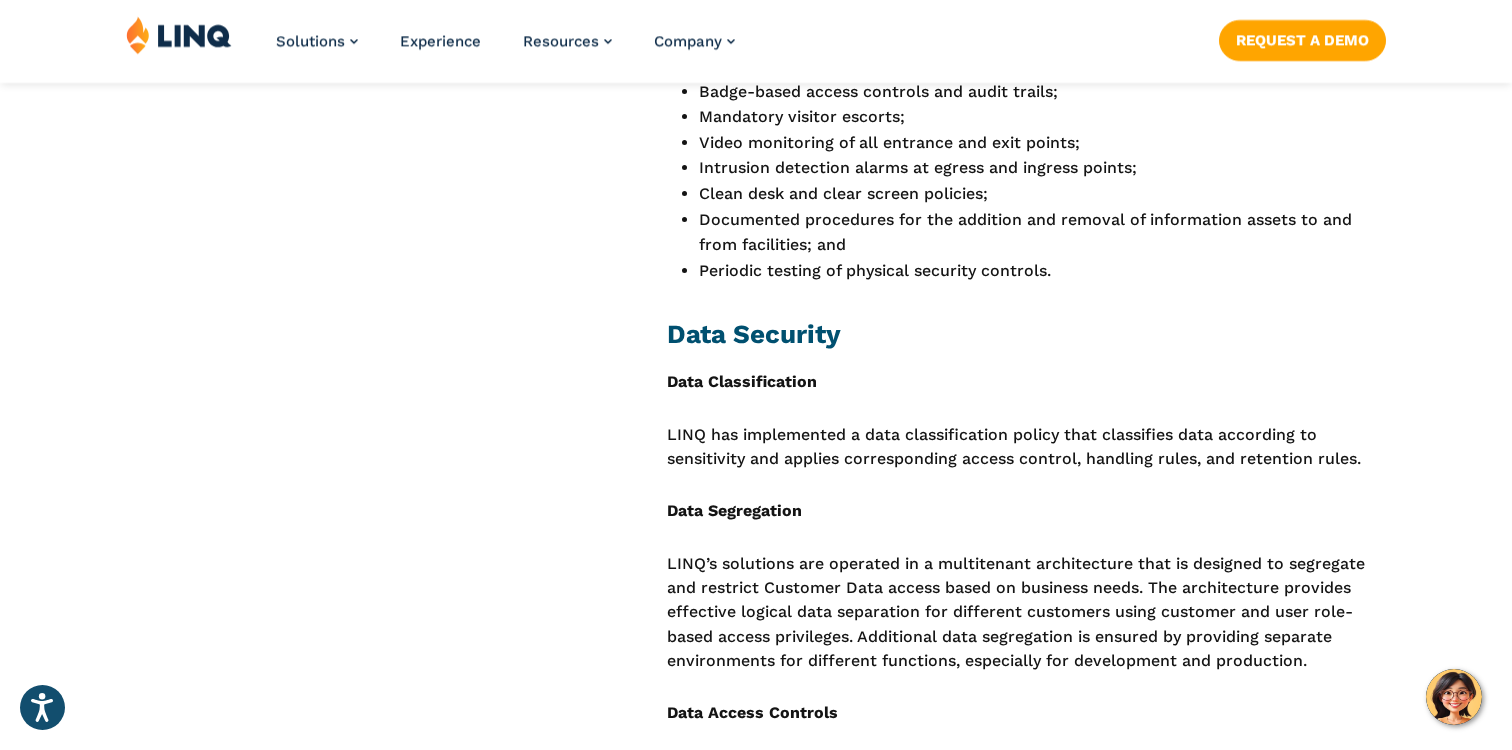 scroll, scrollTop: 2766, scrollLeft: 0, axis: vertical 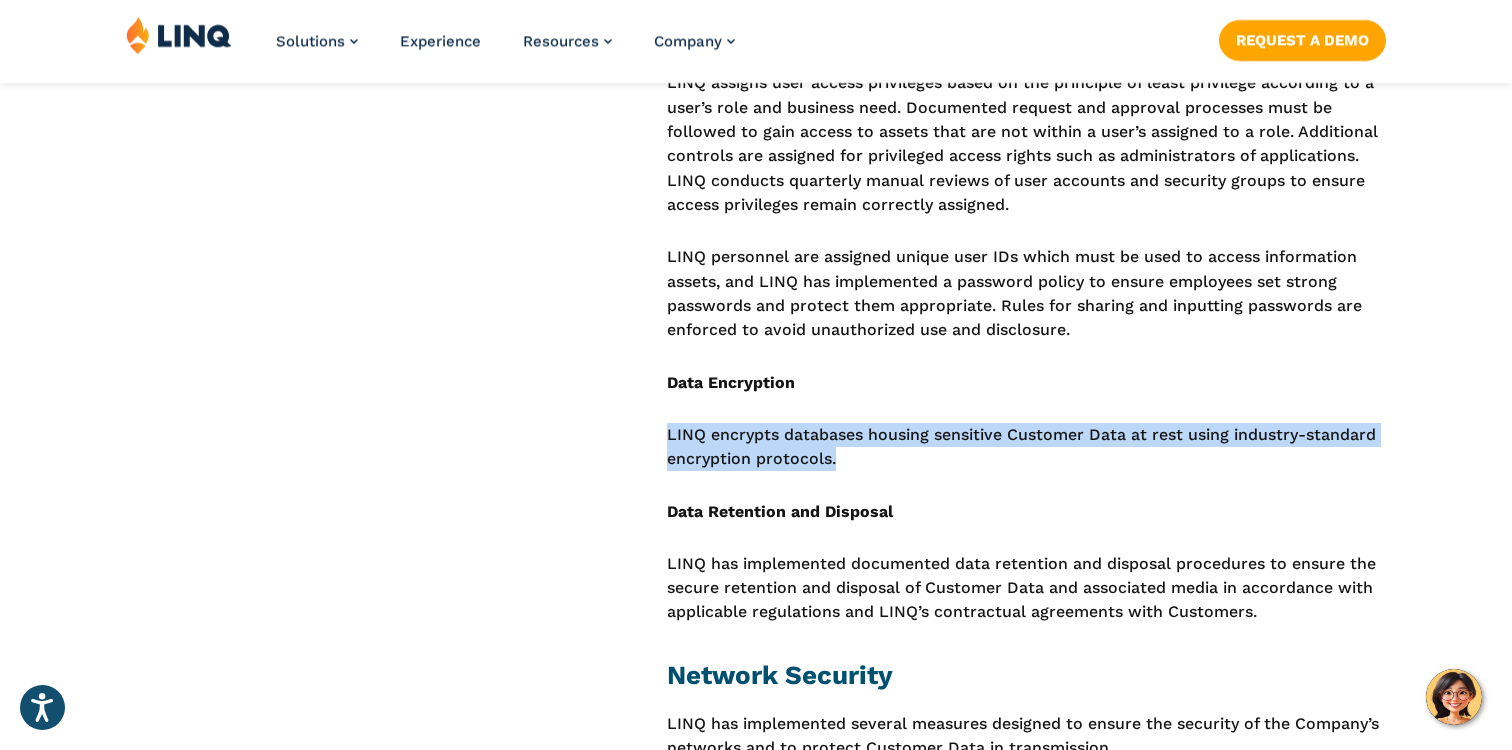 drag, startPoint x: 840, startPoint y: 458, endPoint x: 661, endPoint y: 440, distance: 179.90276 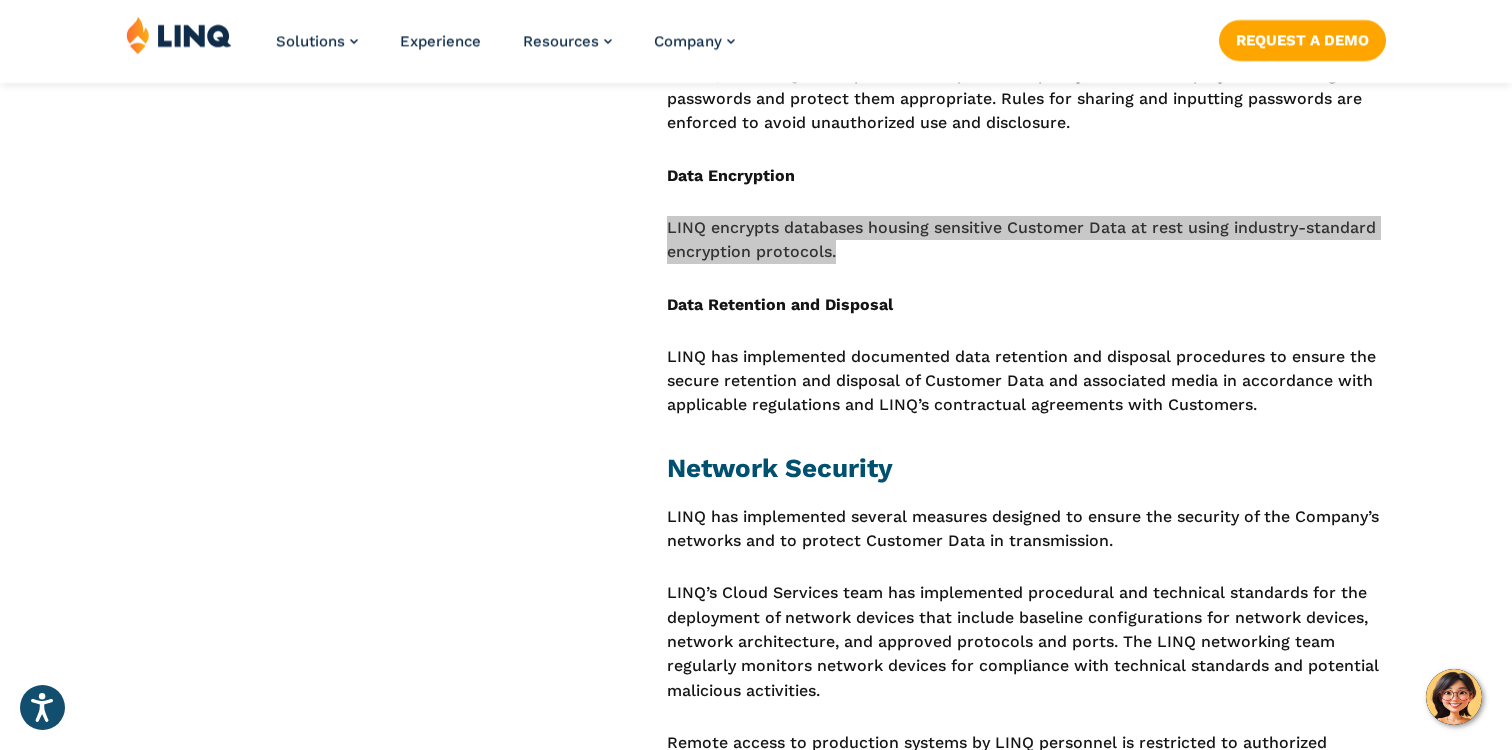 scroll, scrollTop: 2979, scrollLeft: 0, axis: vertical 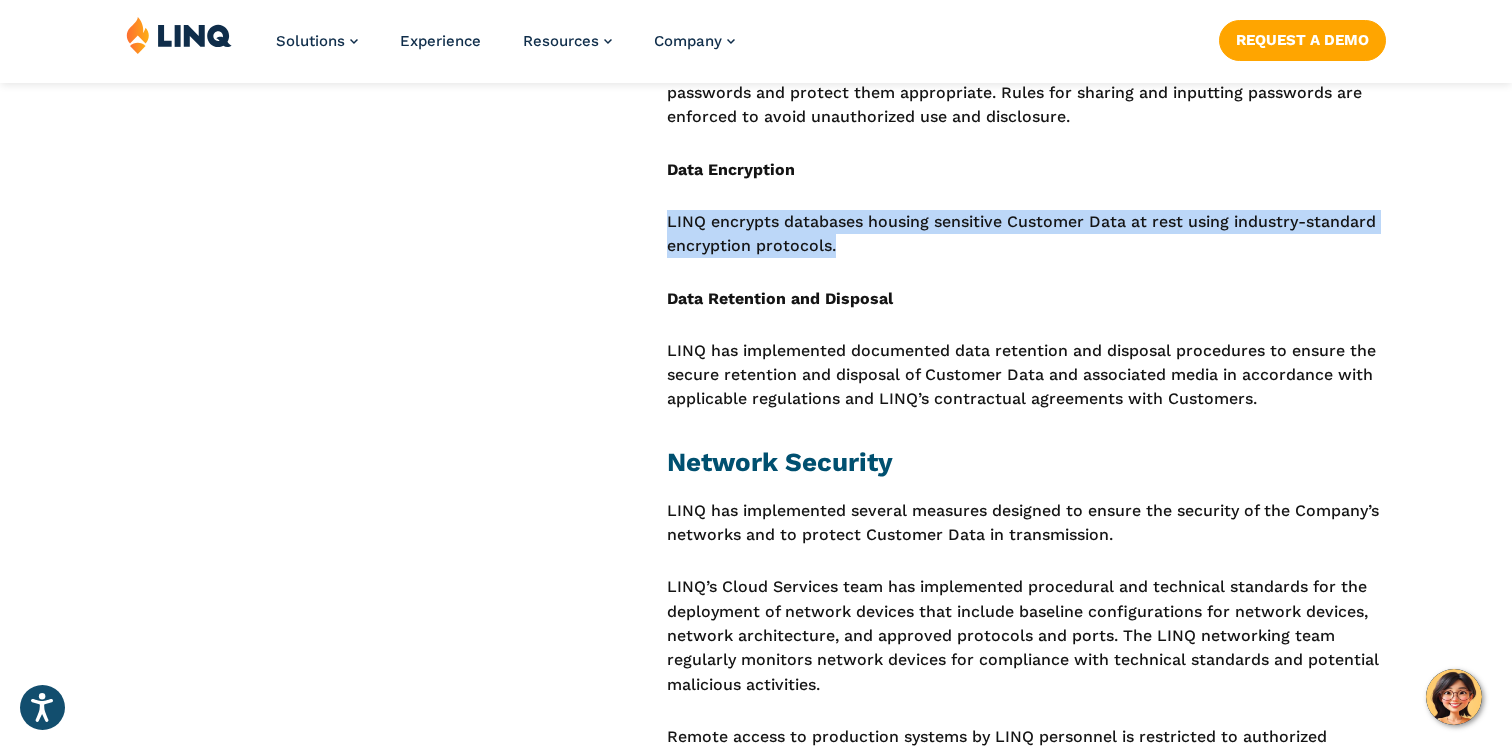 click on "LINQ’s Cloud Services team has implemented procedural and technical standards for the deployment of network devices that include baseline configurations for network devices, network architecture, and approved protocols and ports. The LINQ networking team regularly monitors network devices for compliance with technical standards and potential malicious activities." at bounding box center (1026, 636) 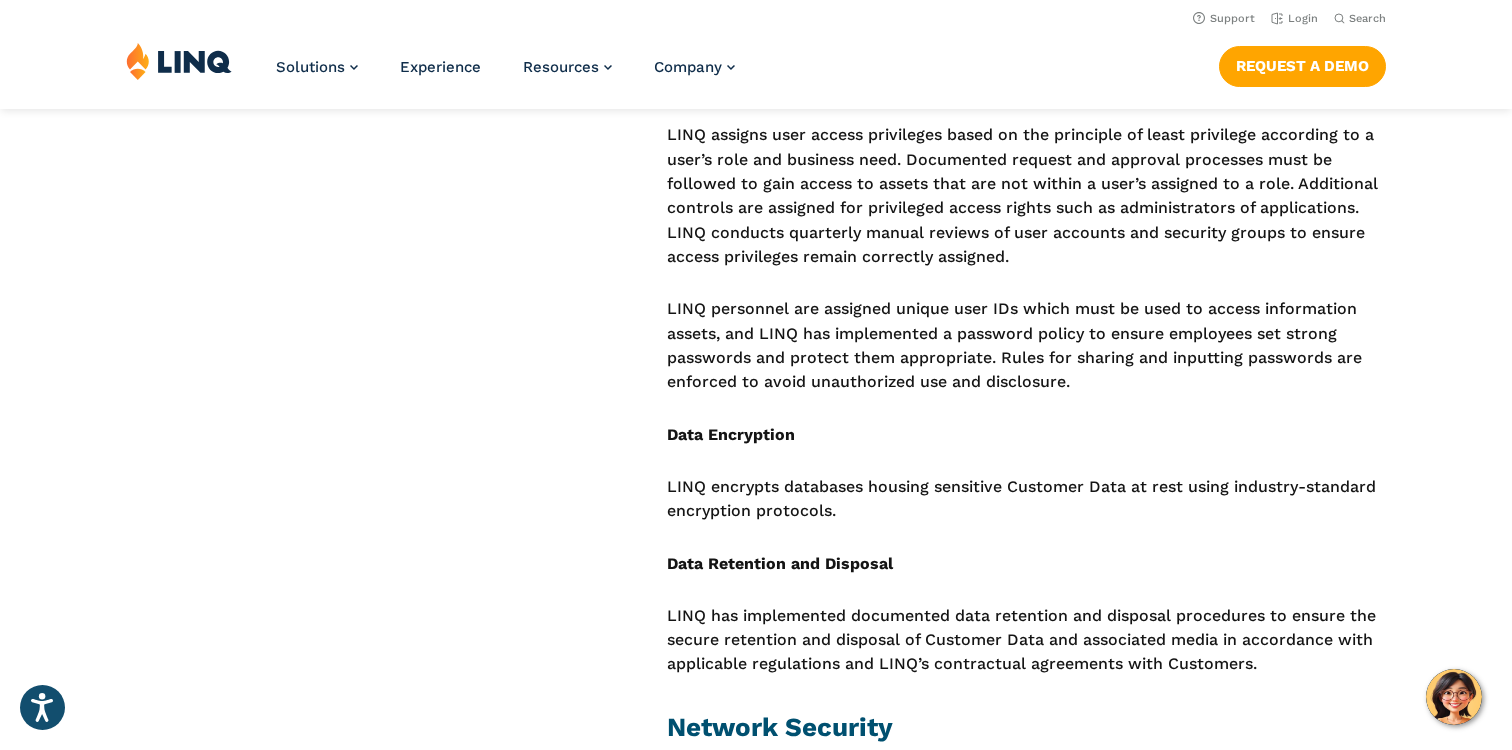 scroll, scrollTop: 3305, scrollLeft: 0, axis: vertical 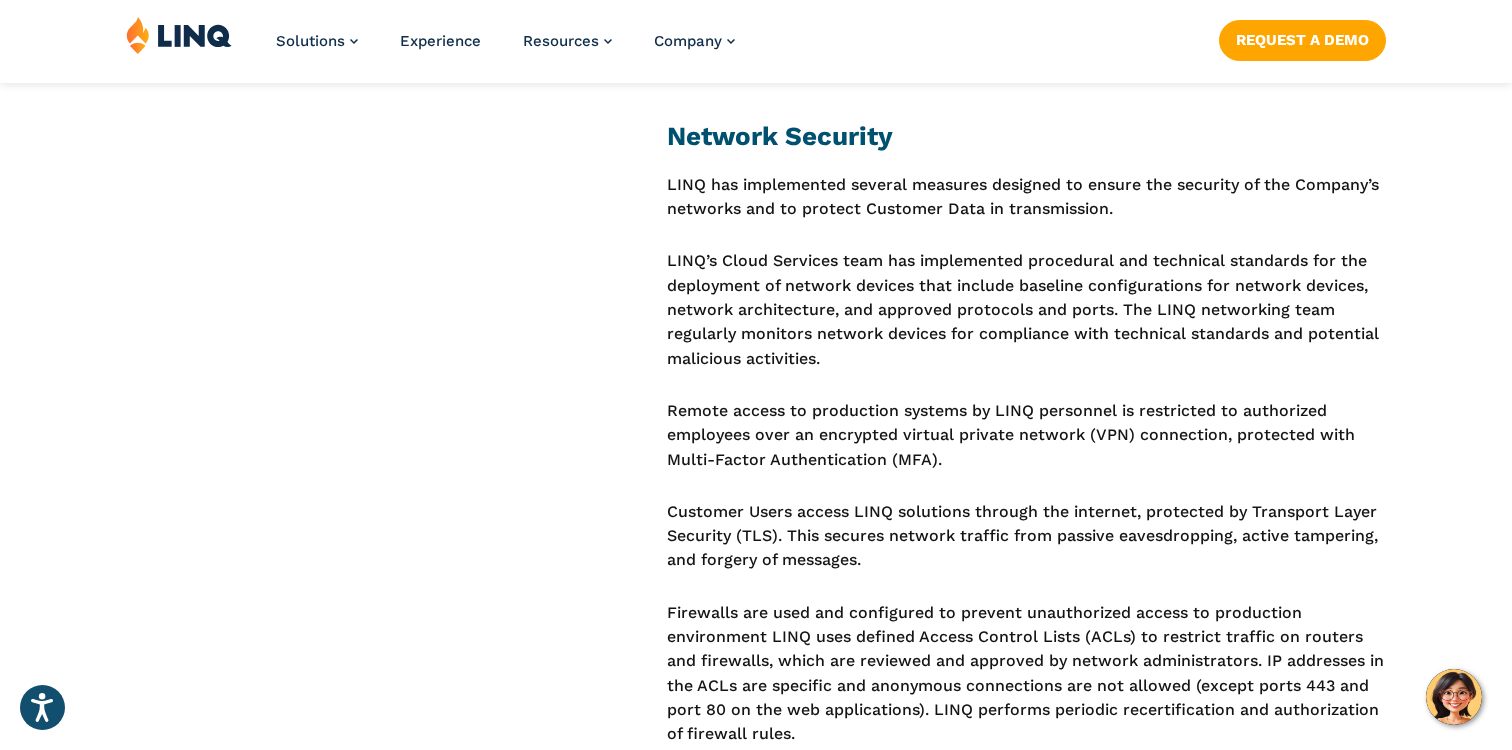 click on "Remote access to production systems by LINQ personnel is restricted to authorized employees over an encrypted virtual private network (VPN) connection, protected with Multi-Factor Authentication (MFA)." at bounding box center [1026, 435] 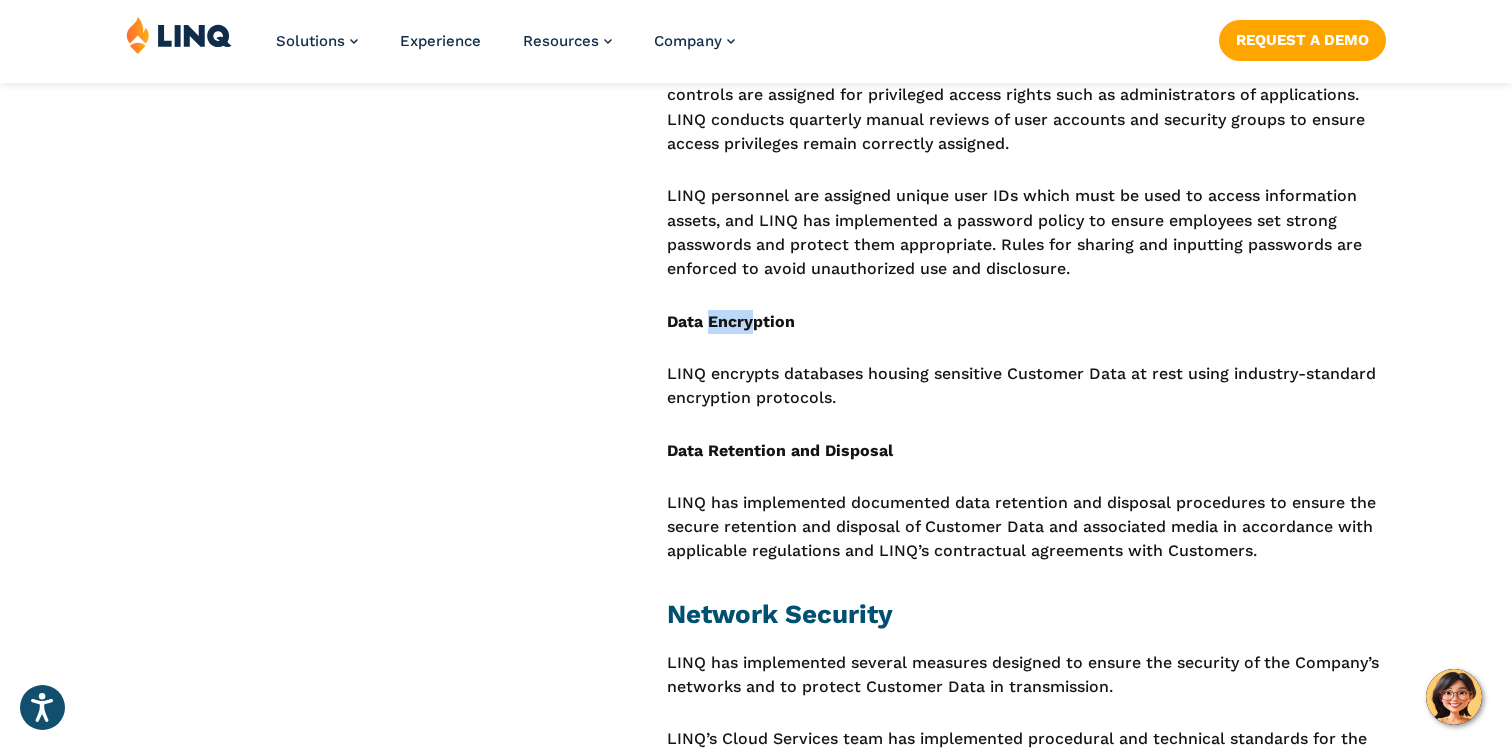 scroll, scrollTop: 2828, scrollLeft: 0, axis: vertical 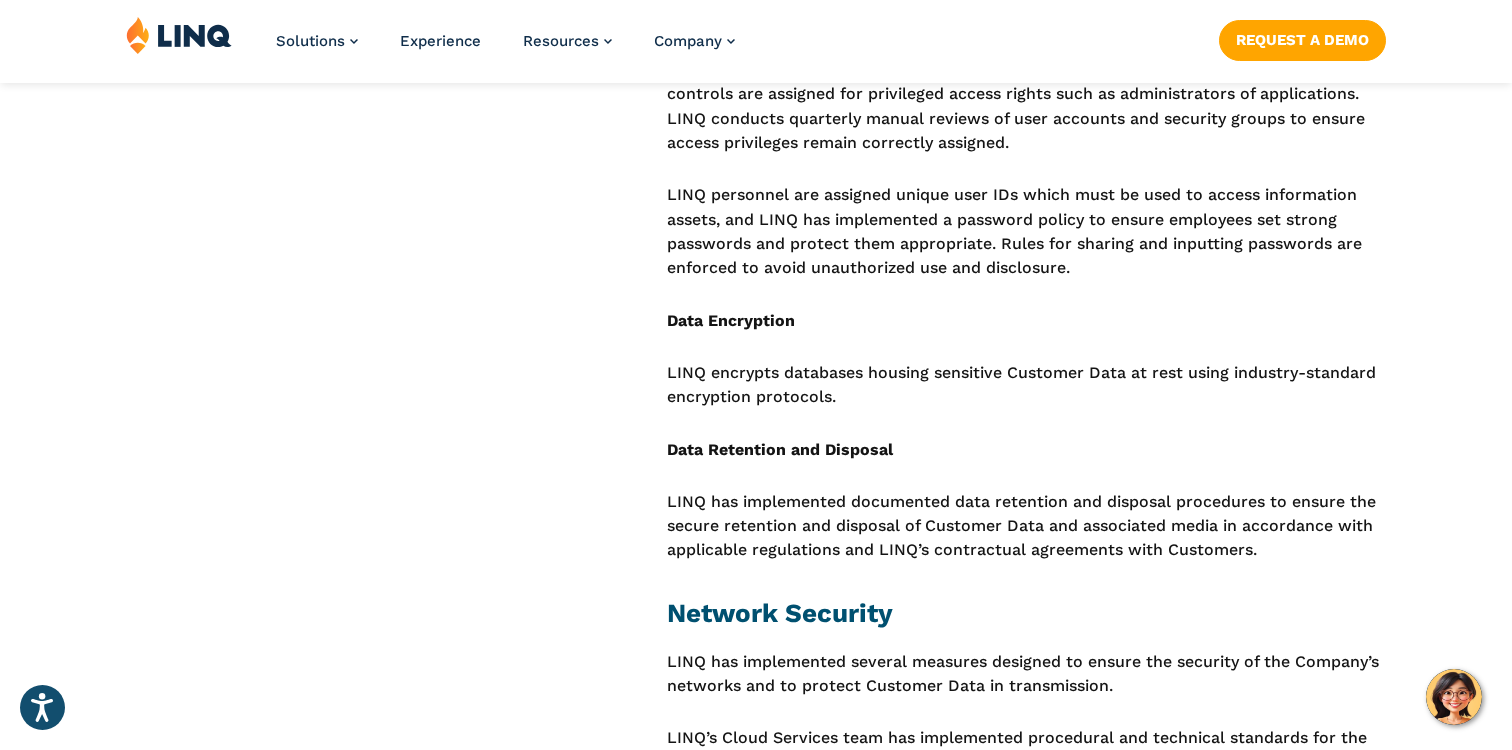 click on "Data Retention and Disposal" at bounding box center (1026, 450) 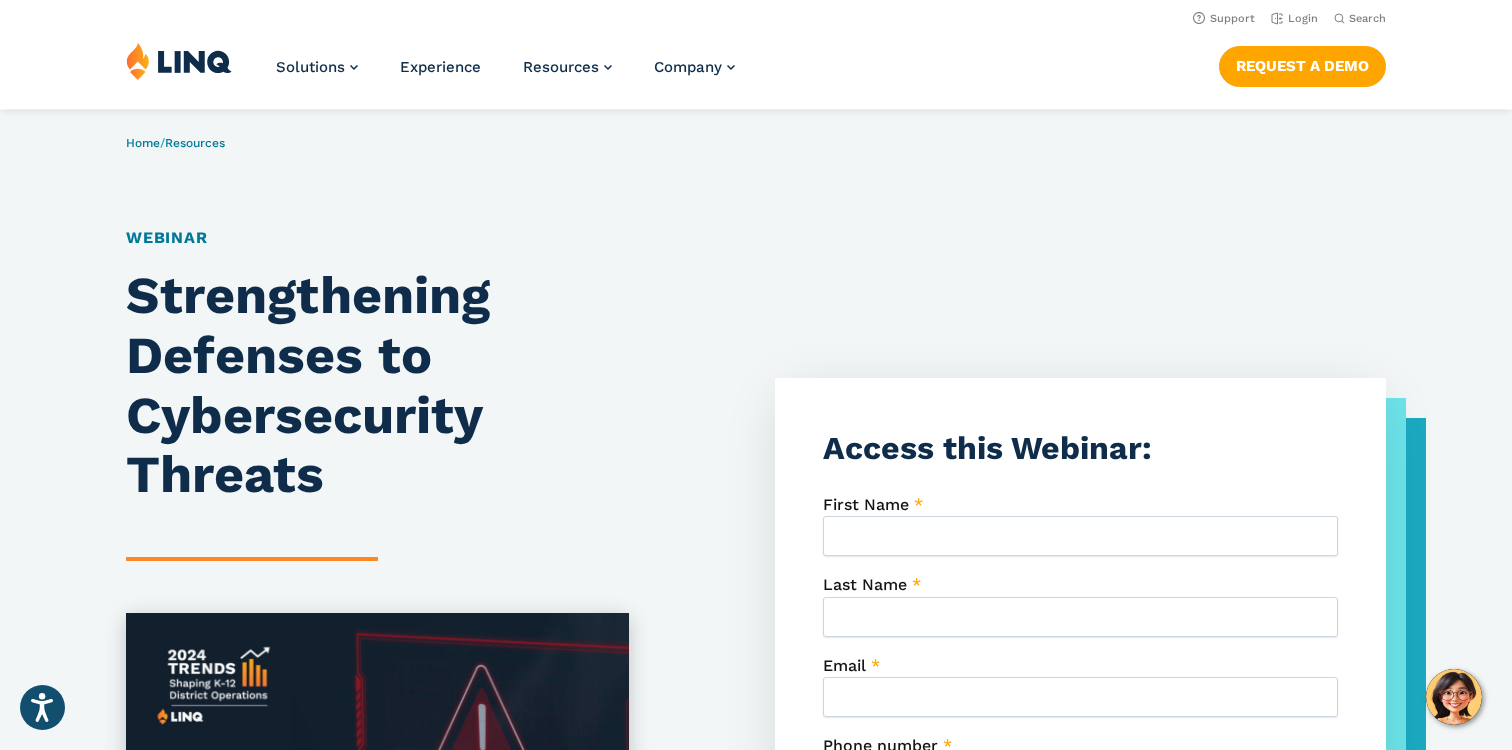 scroll, scrollTop: 0, scrollLeft: 0, axis: both 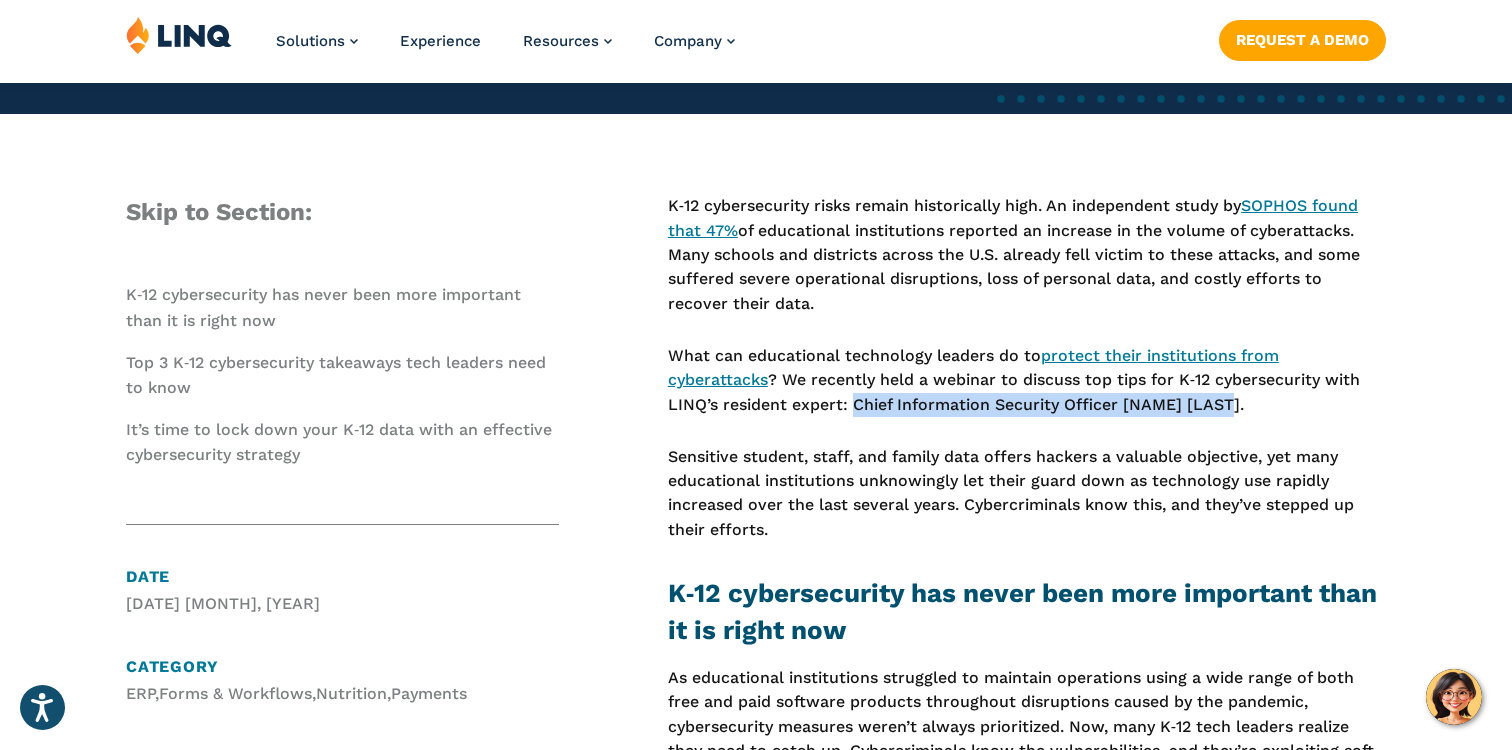 drag, startPoint x: 1235, startPoint y: 408, endPoint x: 855, endPoint y: 405, distance: 380.01184 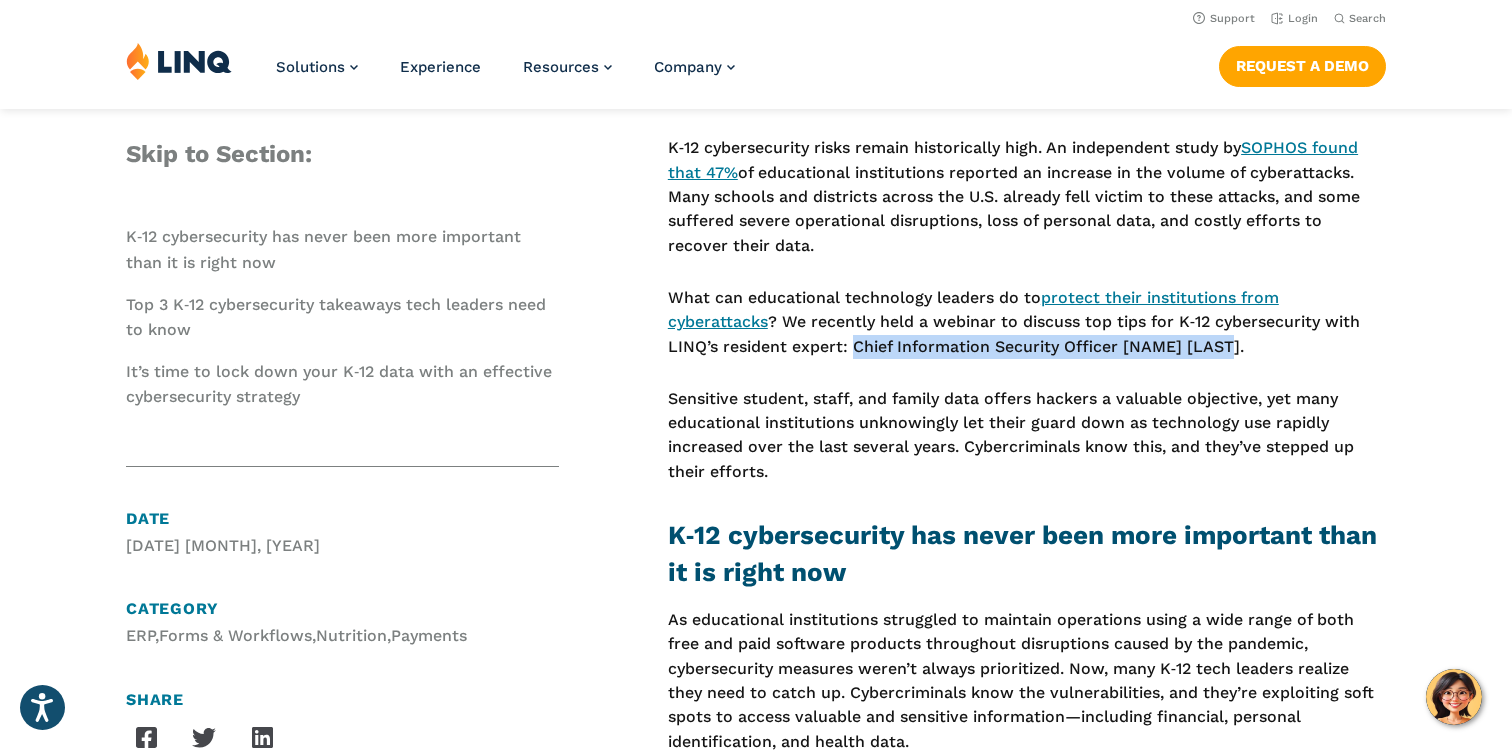 scroll, scrollTop: 669, scrollLeft: 0, axis: vertical 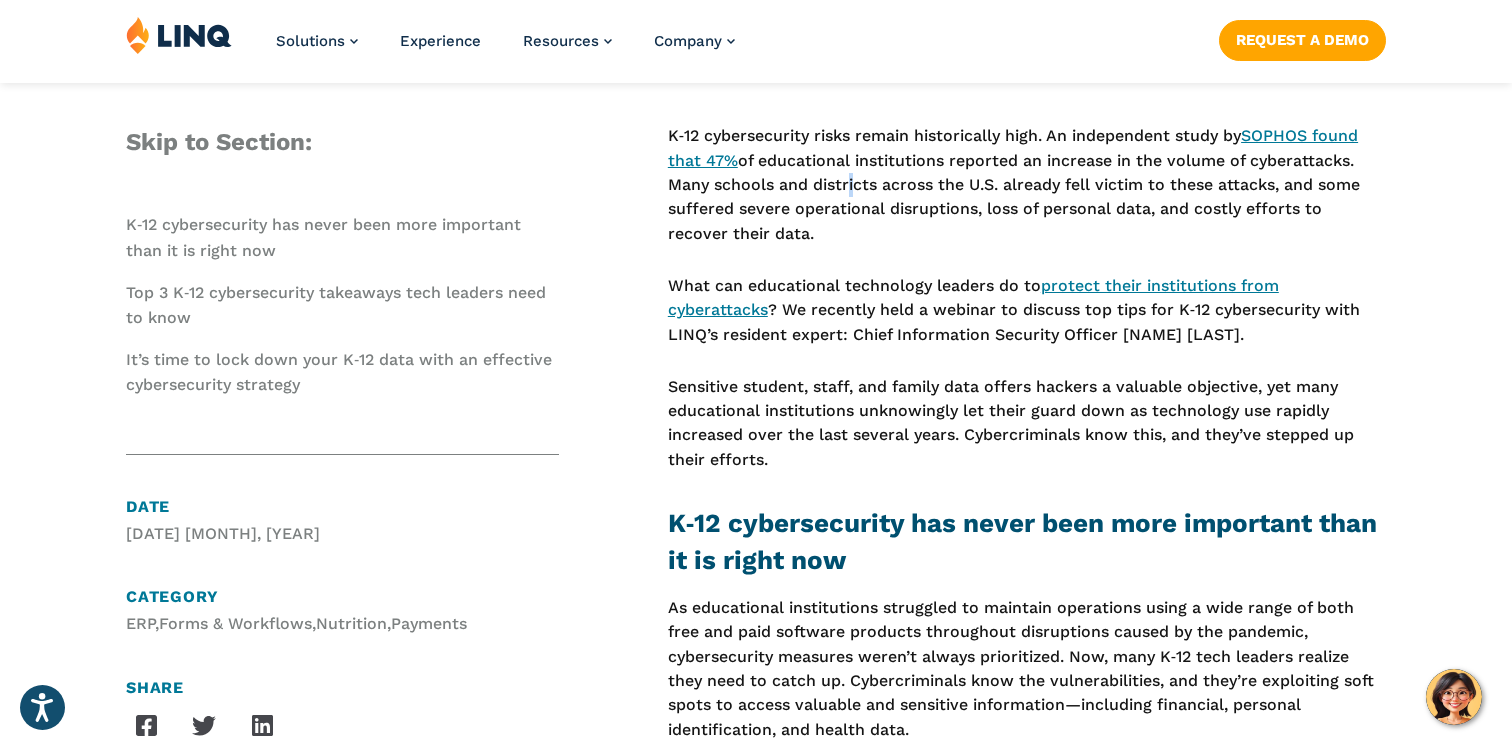 click on "K‑12 cybersecurity risks remain historically high. An independent study by SOPHOS found that 47% of educational institutions reported an increase in the volume of cyberattacks. Many schools and districts across the U.S. already fell victim to these attacks, and some suffered severe operational disruptions, loss of personal data, and costly efforts to recover their data." at bounding box center [1027, 185] 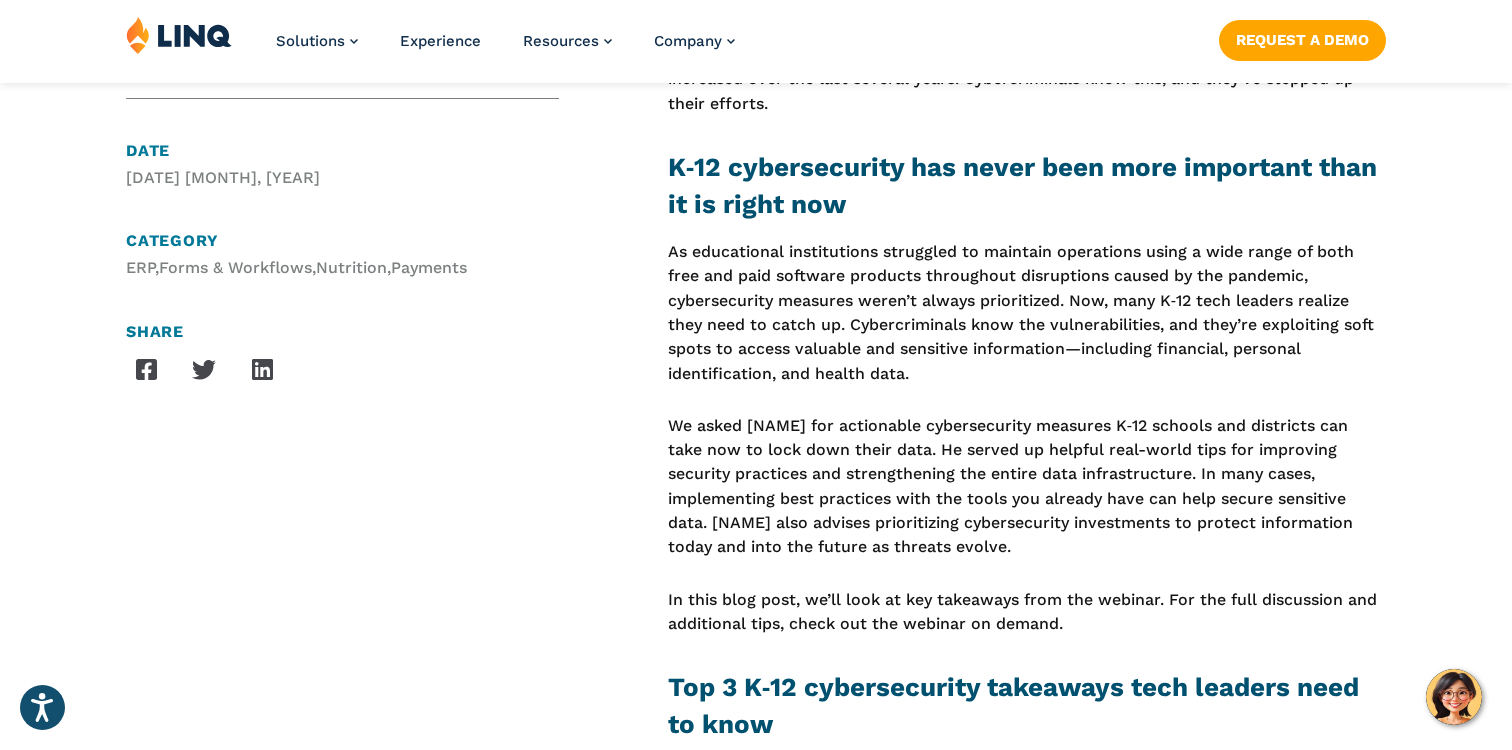 scroll, scrollTop: 1028, scrollLeft: 0, axis: vertical 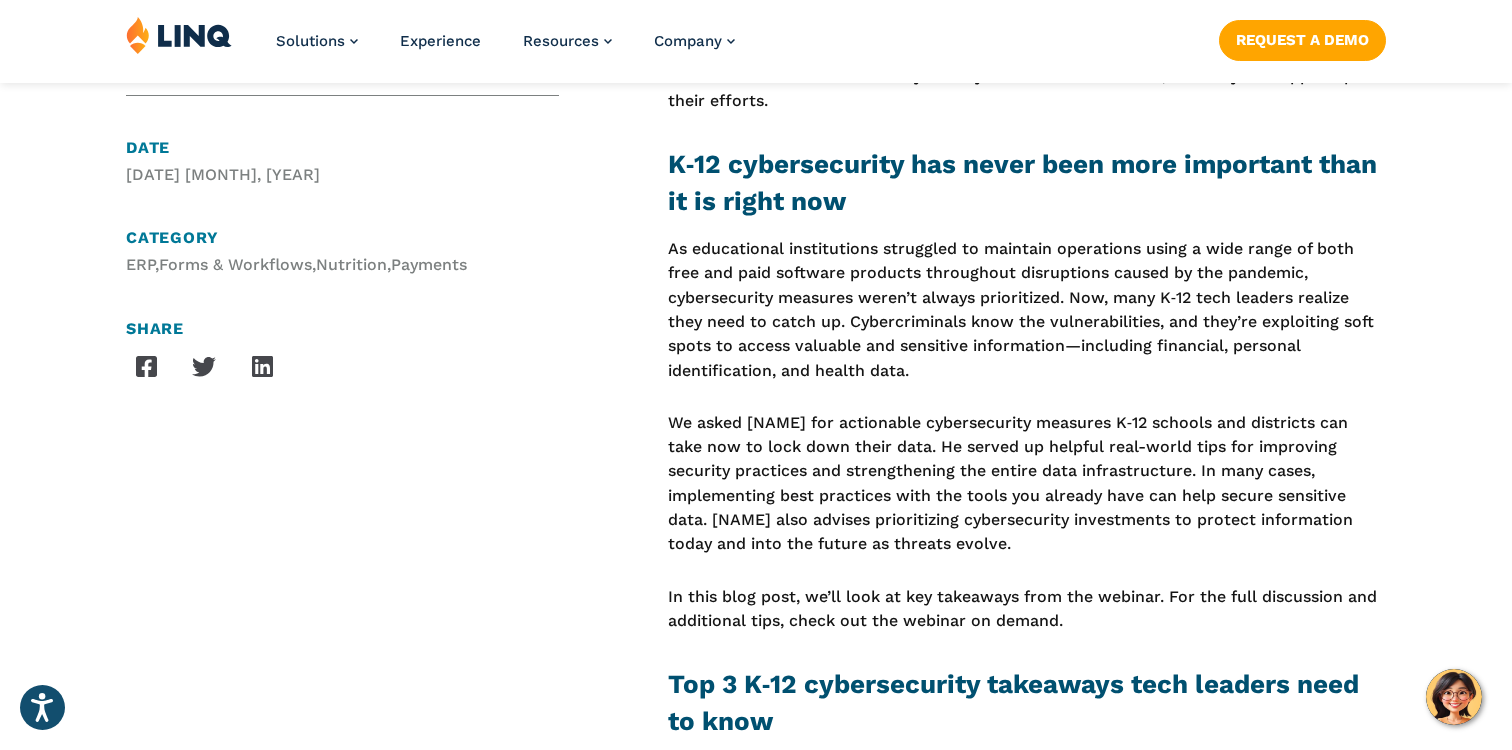 click on "As educational institutions struggled to maintain operations using a wide range of both free and paid software products throughout disruptions caused by the pandemic, cybersecurity measures weren’t always prioritized. Now, many K‑12 tech leaders realize they need to catch up. Cybercriminals know the vulnerabilities, and they’re exploiting soft spots to access valuable and sensitive information—including financial, personal identification, and health data." at bounding box center (1027, 310) 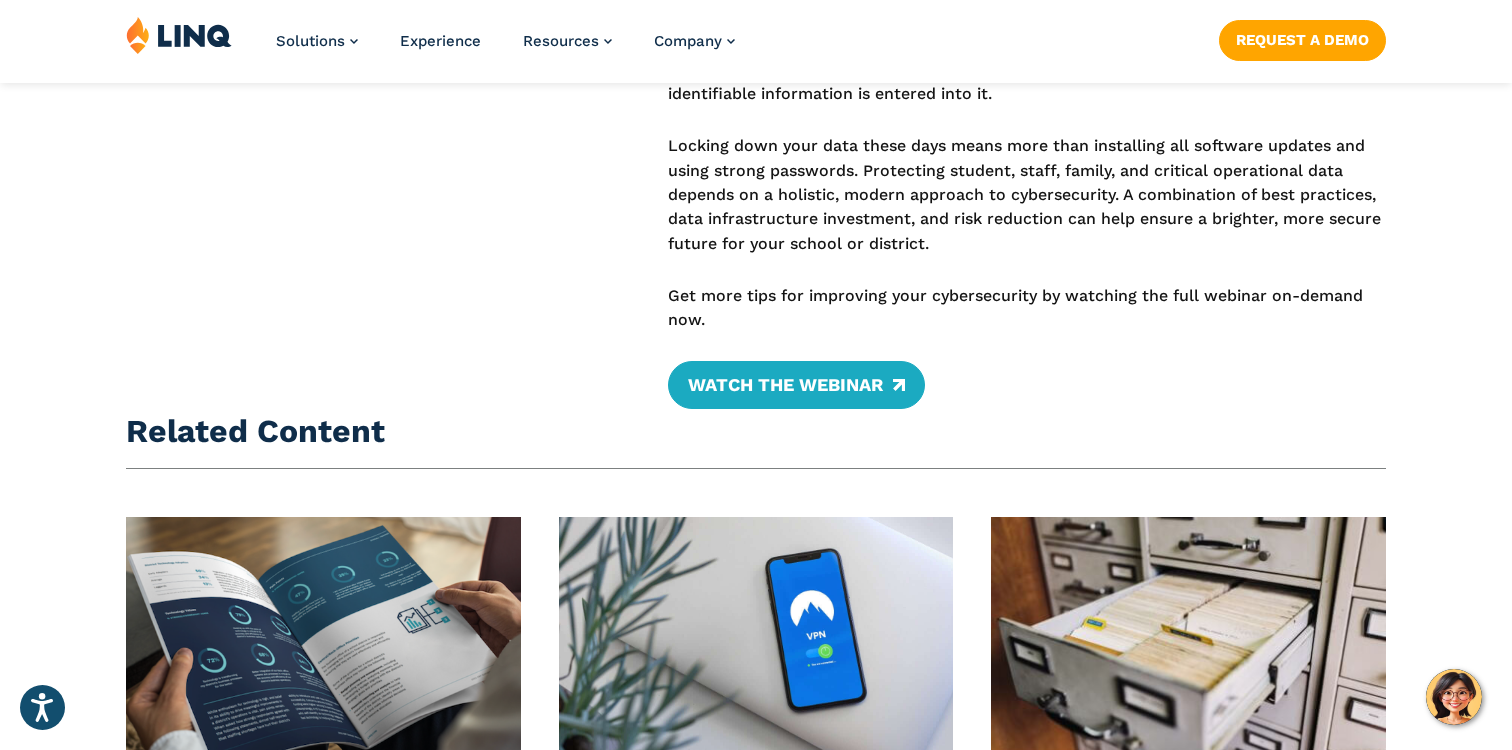 scroll, scrollTop: 3418, scrollLeft: 0, axis: vertical 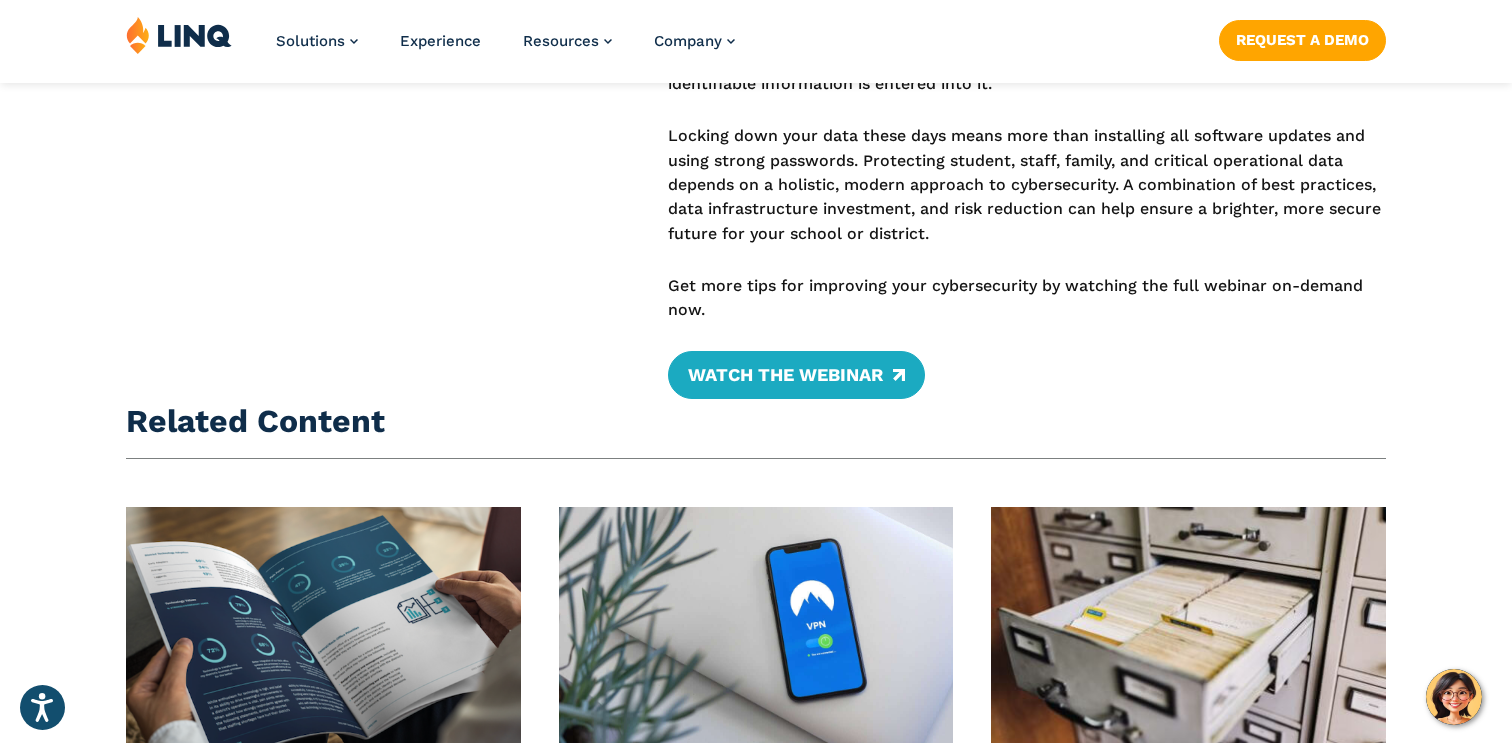 click on "K‑12 cybersecurity risks remain historically high. An independent study by SOPHOS found that 47% of educational institutions reported an increase in the volume of cyberattacks. Many schools and districts across the U.S. already fell victim to these attacks, and some suffered severe operational disruptions, loss of personal data, and costly efforts to recover their data.
What can educational technology leaders do to protect their institutions from cyberattacks ? We recently held a webinar to discuss top tips for K‑12 cybersecurity with LINQ’s resident expert: Chief Information Security Officer [NAME] [LAST].
Sensitive student, staff, and family data offers hackers a valuable objective, yet many educational institutions unknowingly let their guard down as technology use rapidly increased over the last several years. Cybercriminals know this, and they’ve stepped up their efforts.
K‑12 cybersecurity has never been more important than it is right now" at bounding box center (1027, -1114) 